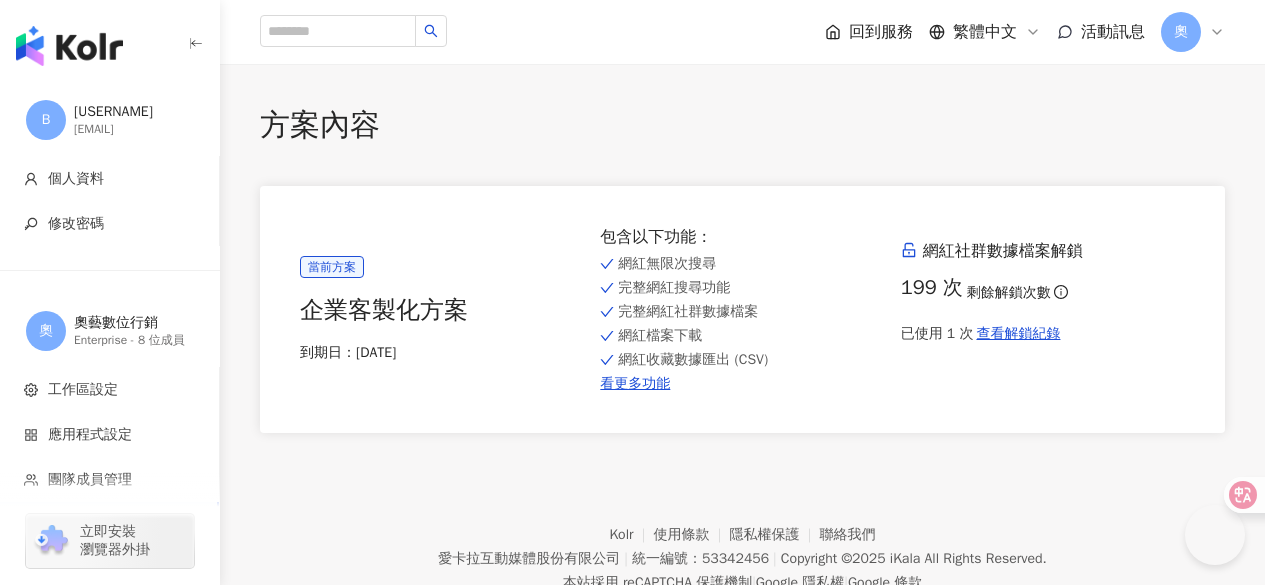 scroll, scrollTop: 0, scrollLeft: 0, axis: both 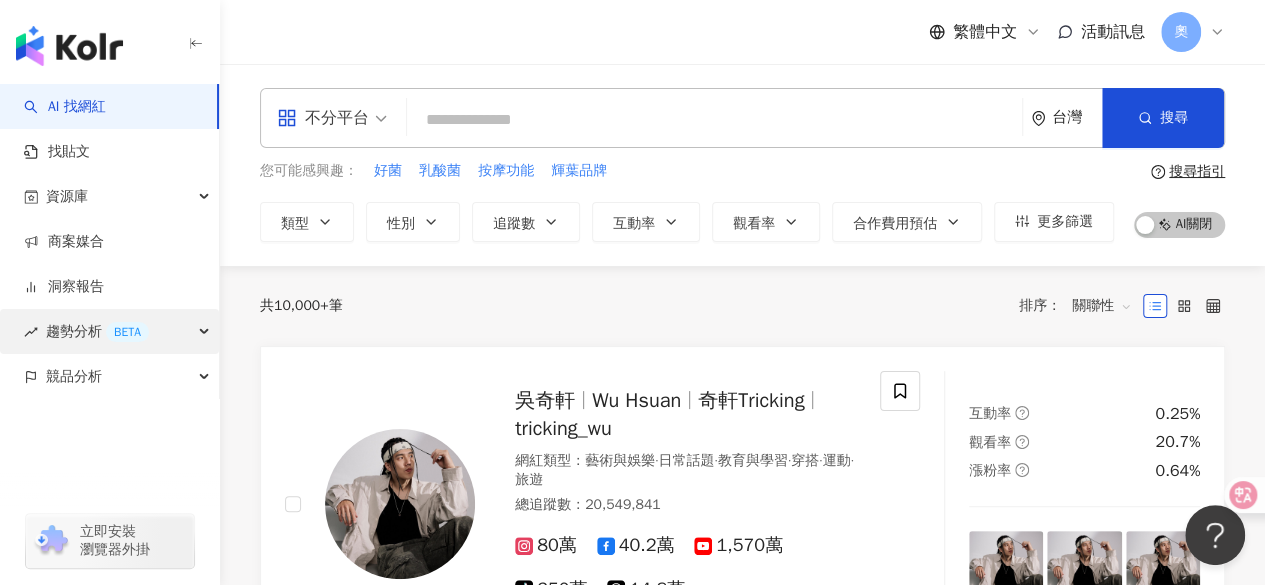 click on "趨勢分析 BETA" at bounding box center [109, 331] 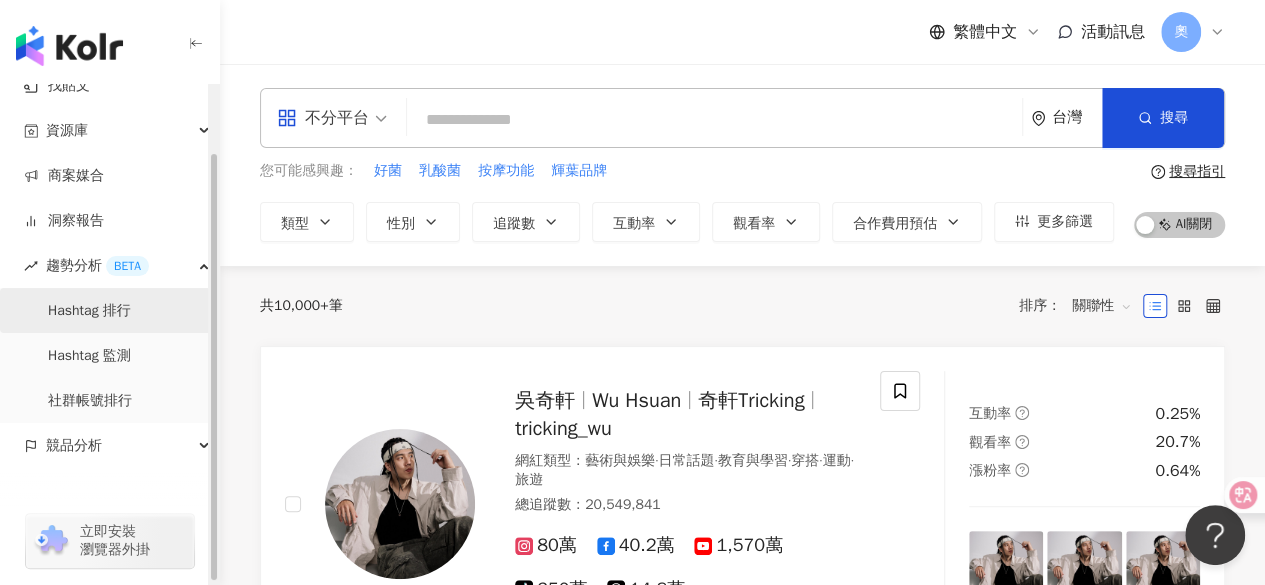 scroll, scrollTop: 80, scrollLeft: 0, axis: vertical 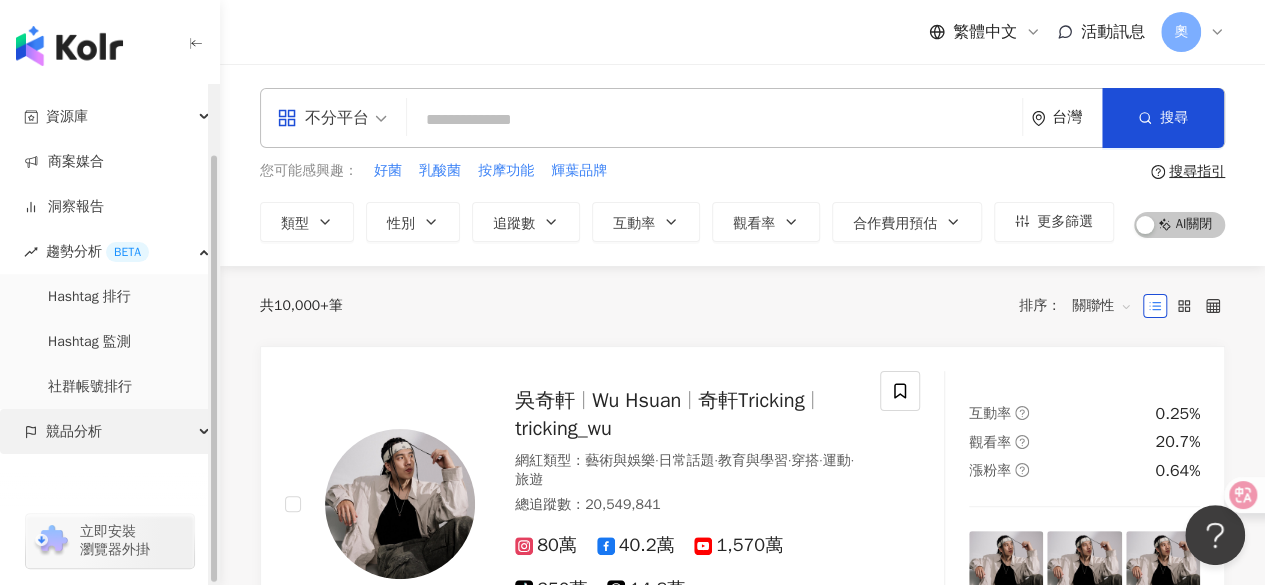 click at bounding box center (206, 432) 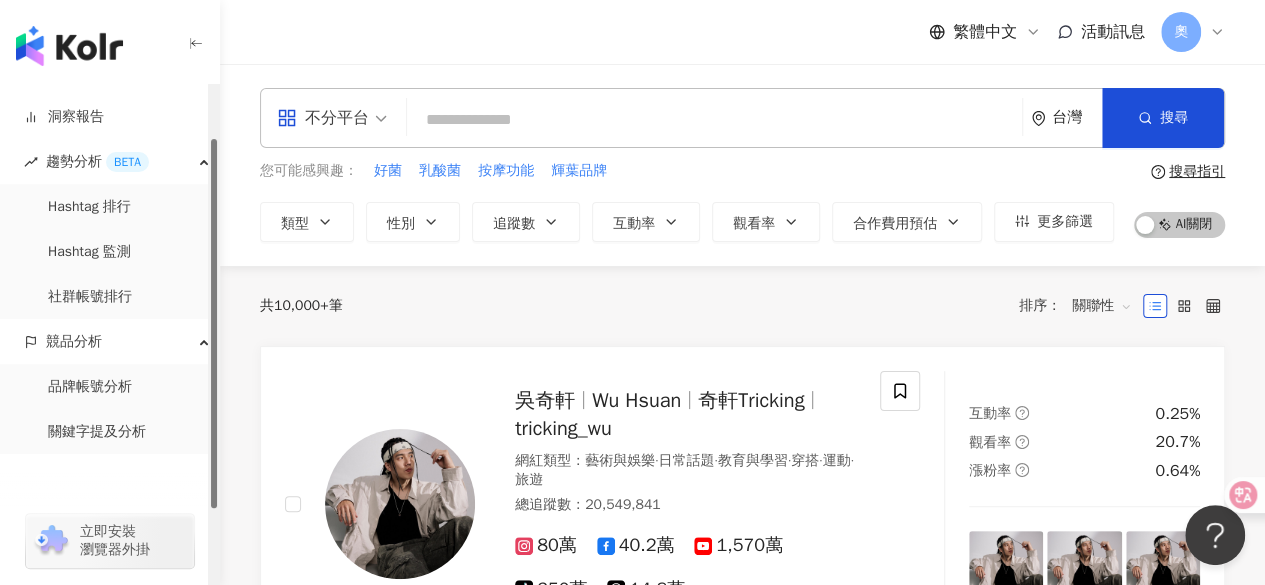 scroll, scrollTop: 70, scrollLeft: 0, axis: vertical 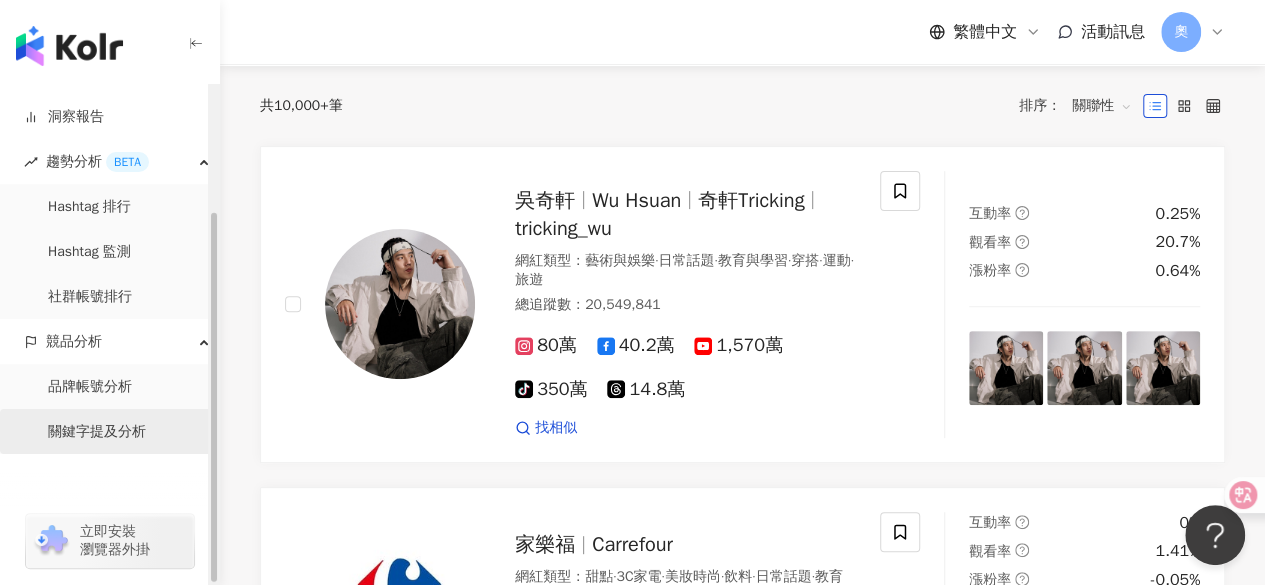 click on "關鍵字提及分析" at bounding box center [97, 432] 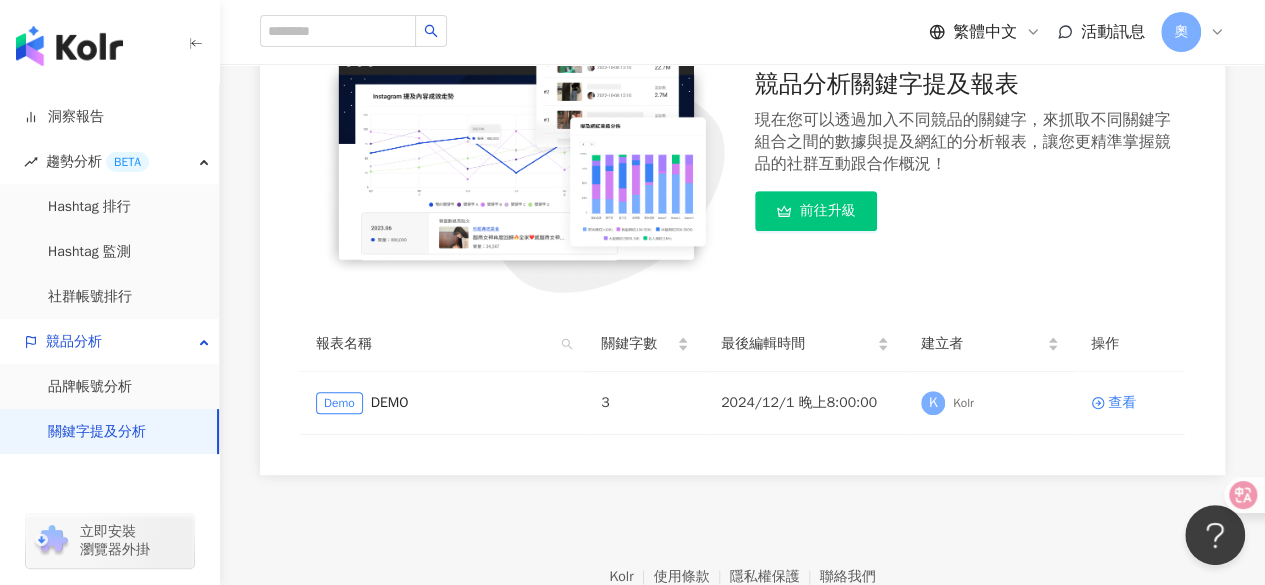 scroll, scrollTop: 400, scrollLeft: 0, axis: vertical 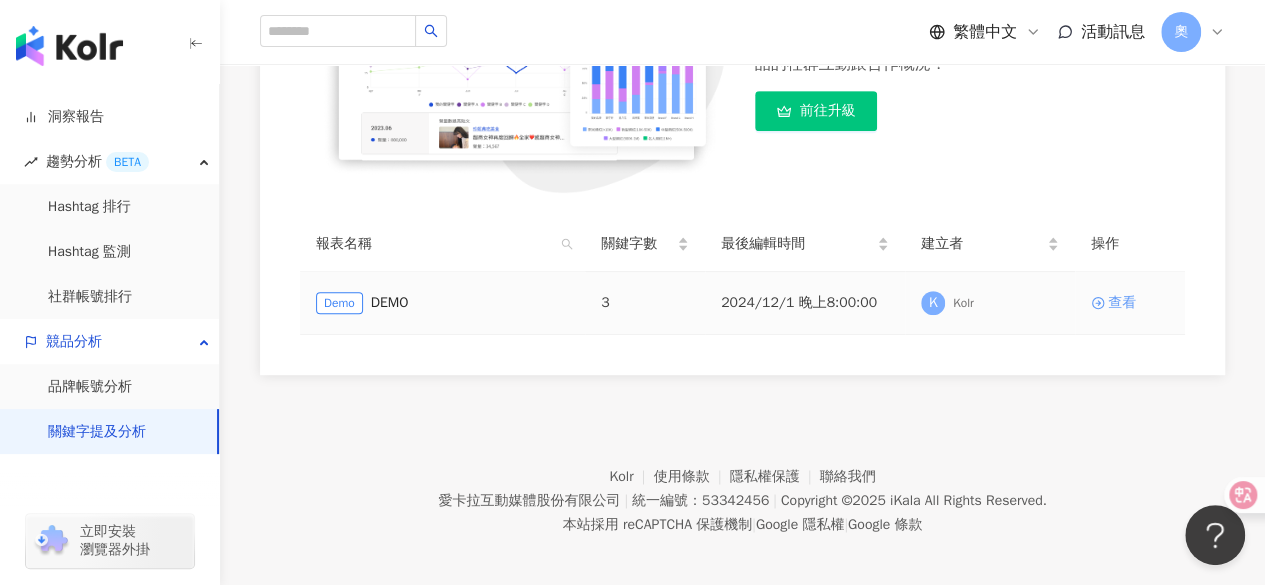 click on "查看" at bounding box center (1130, 303) 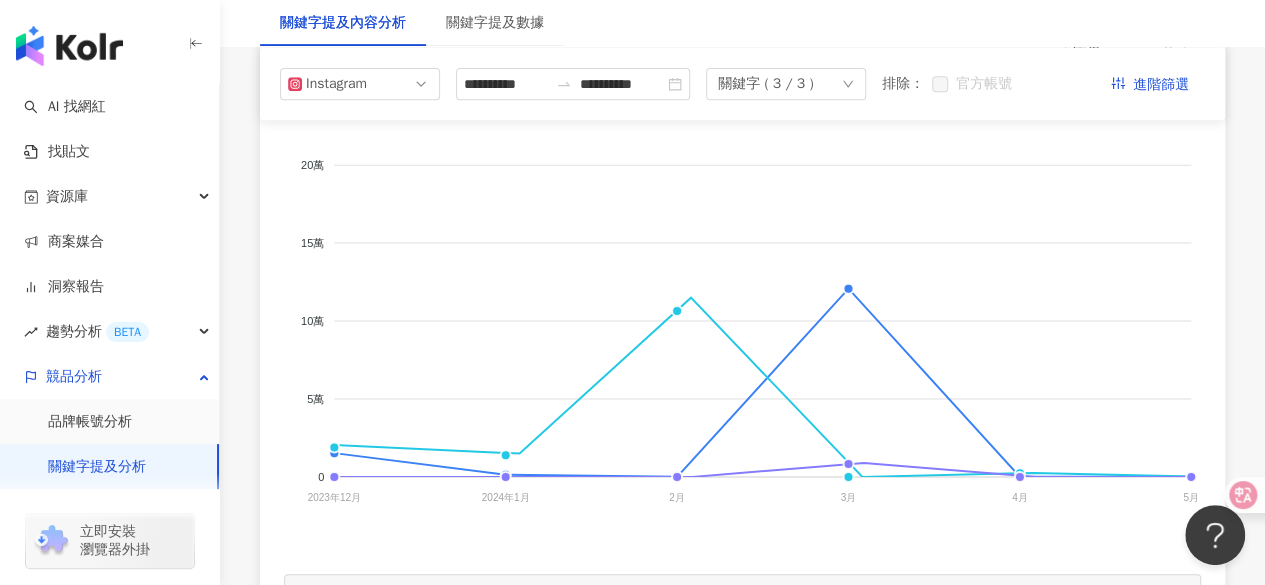 scroll, scrollTop: 0, scrollLeft: 0, axis: both 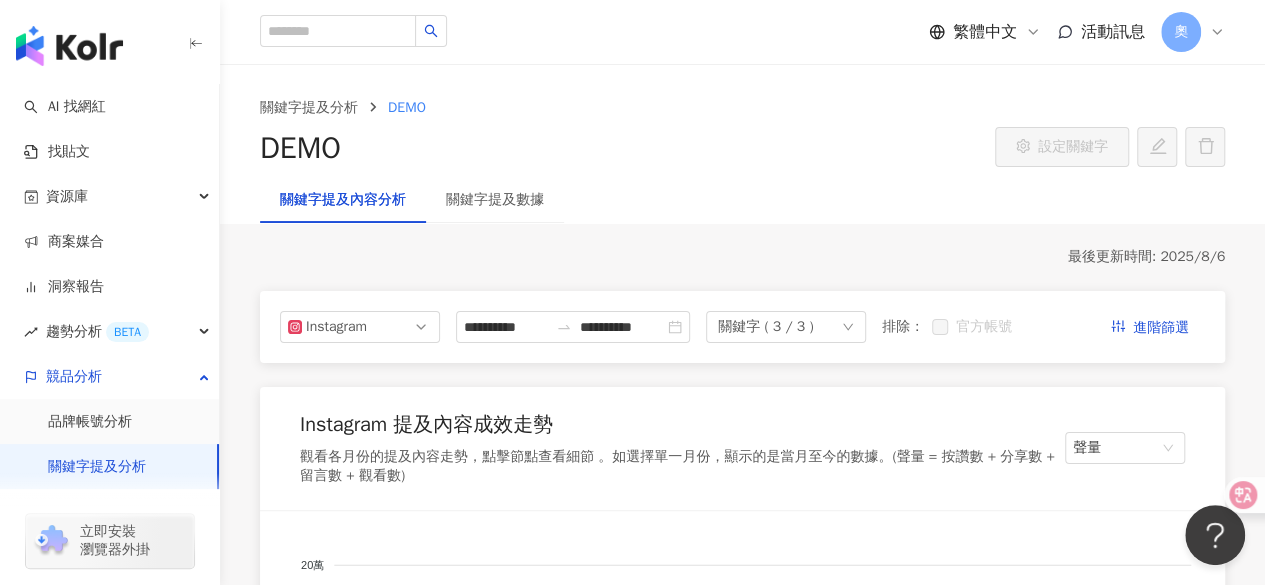 click on "關鍵字
( 3 / 3 )" at bounding box center (765, 327) 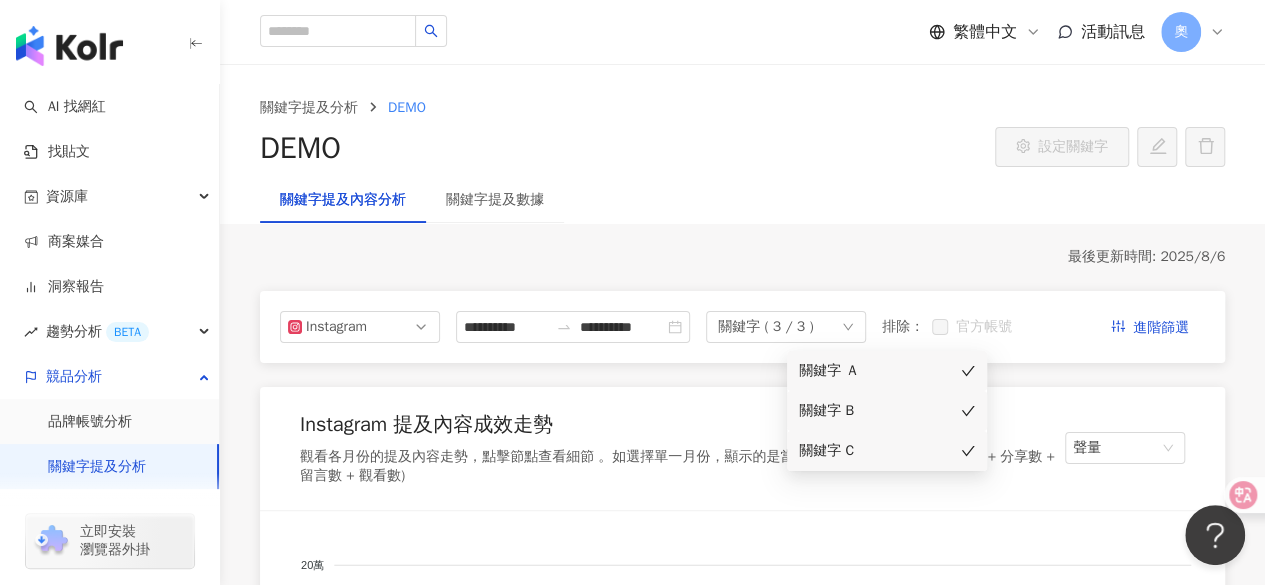 click on "**********" at bounding box center (742, 3268) 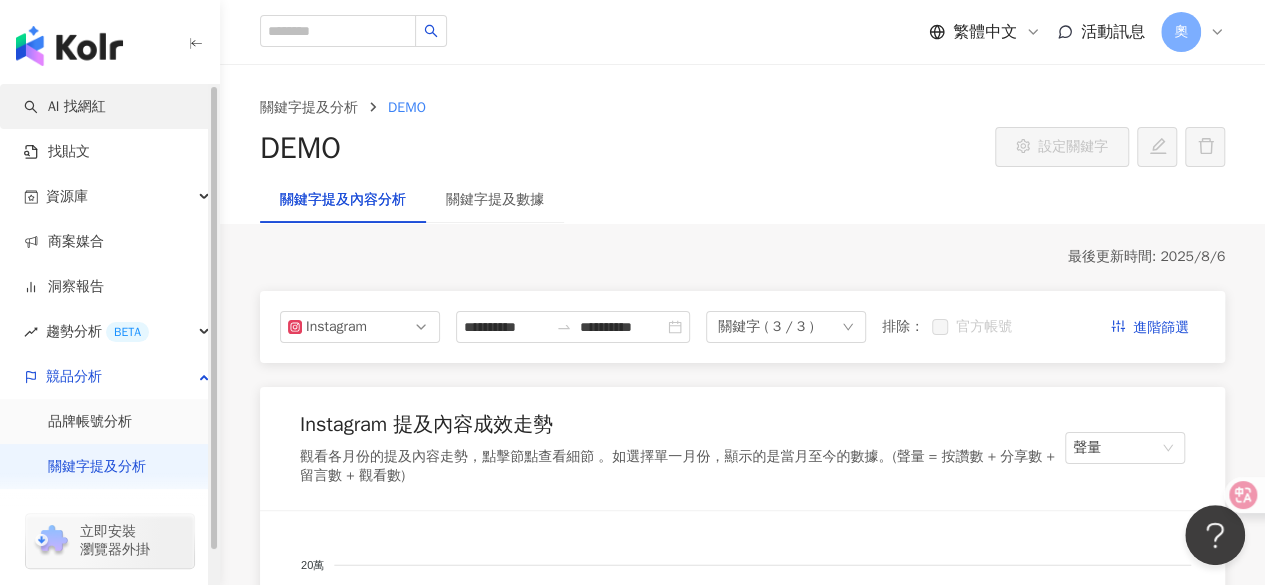 click on "AI 找網紅" at bounding box center (65, 107) 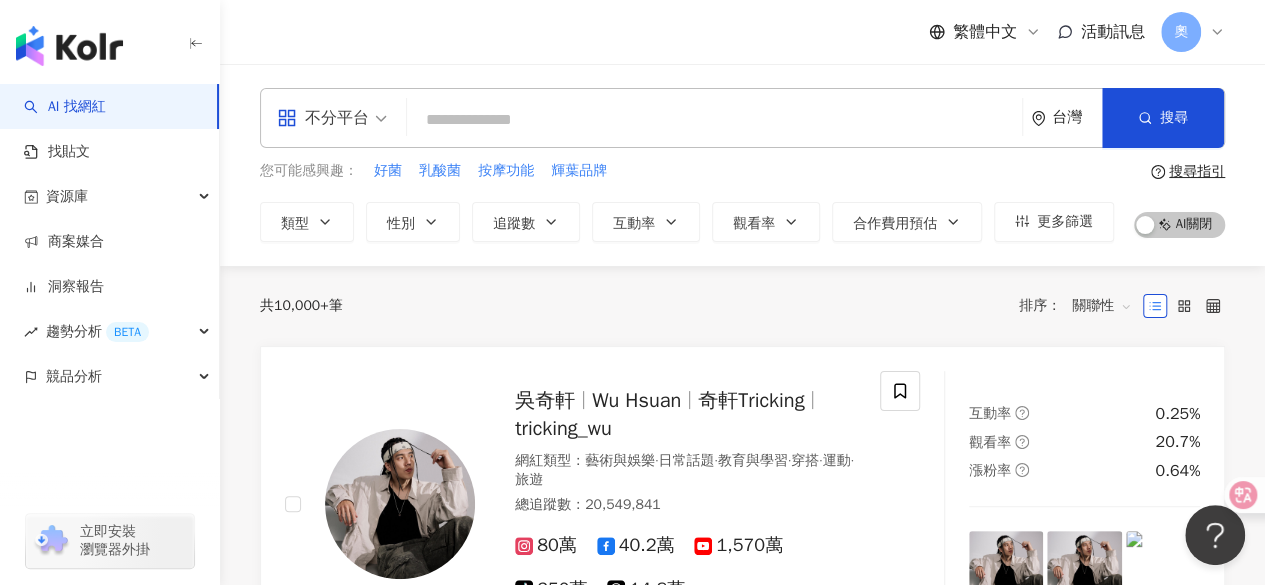 click on "不分平台 台灣 搜尋" at bounding box center [742, 118] 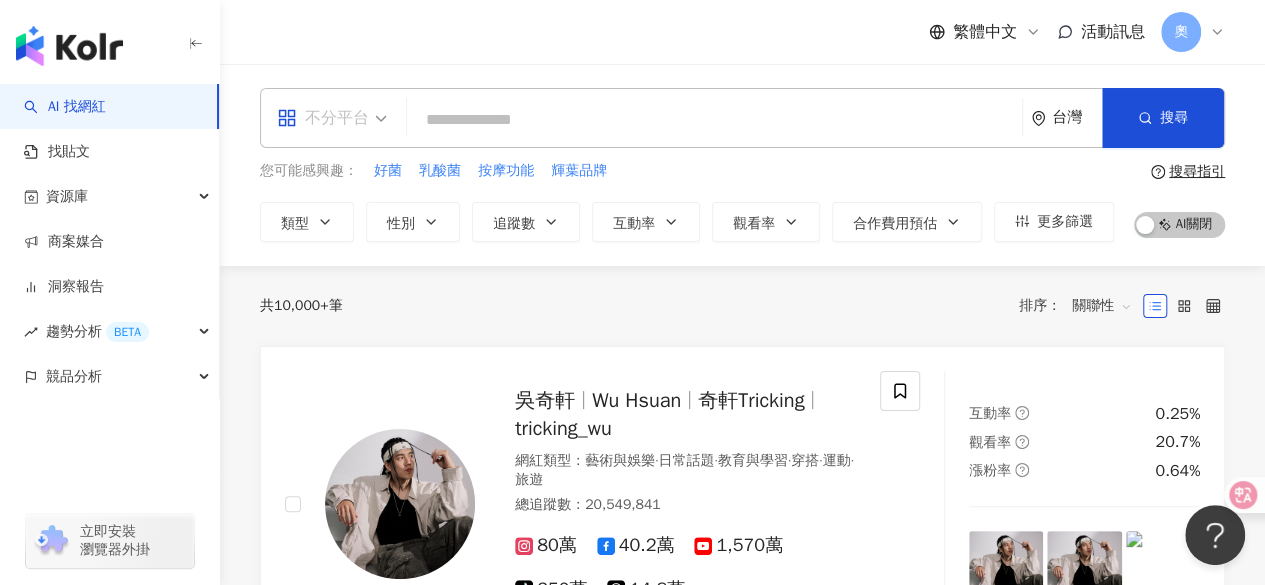 click on "不分平台" at bounding box center (332, 118) 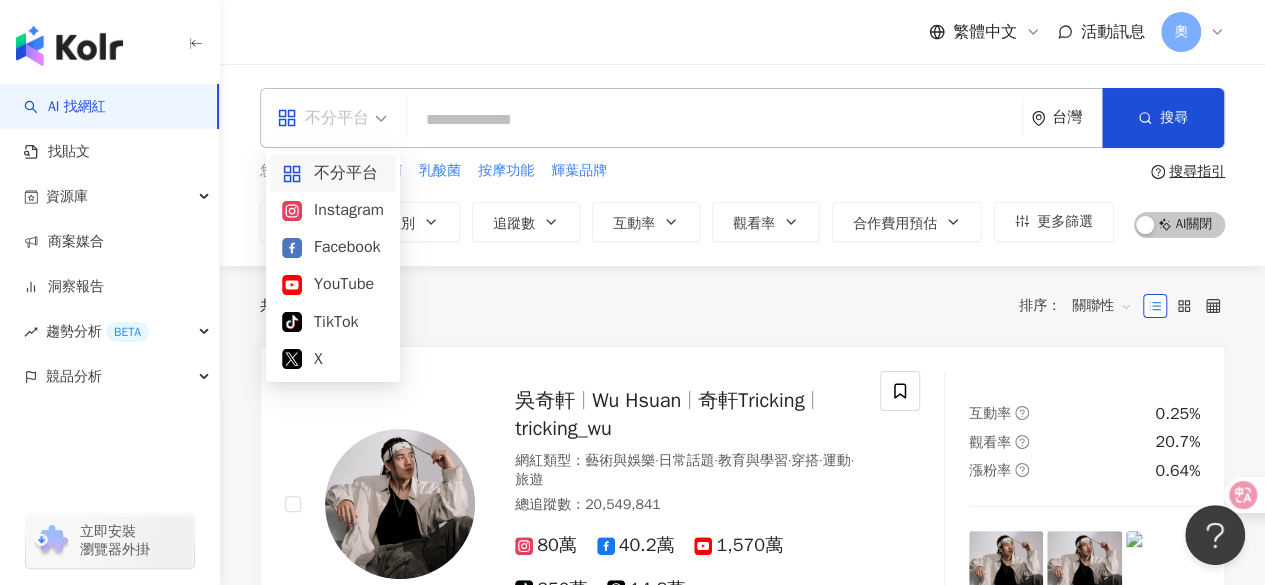 click at bounding box center [714, 120] 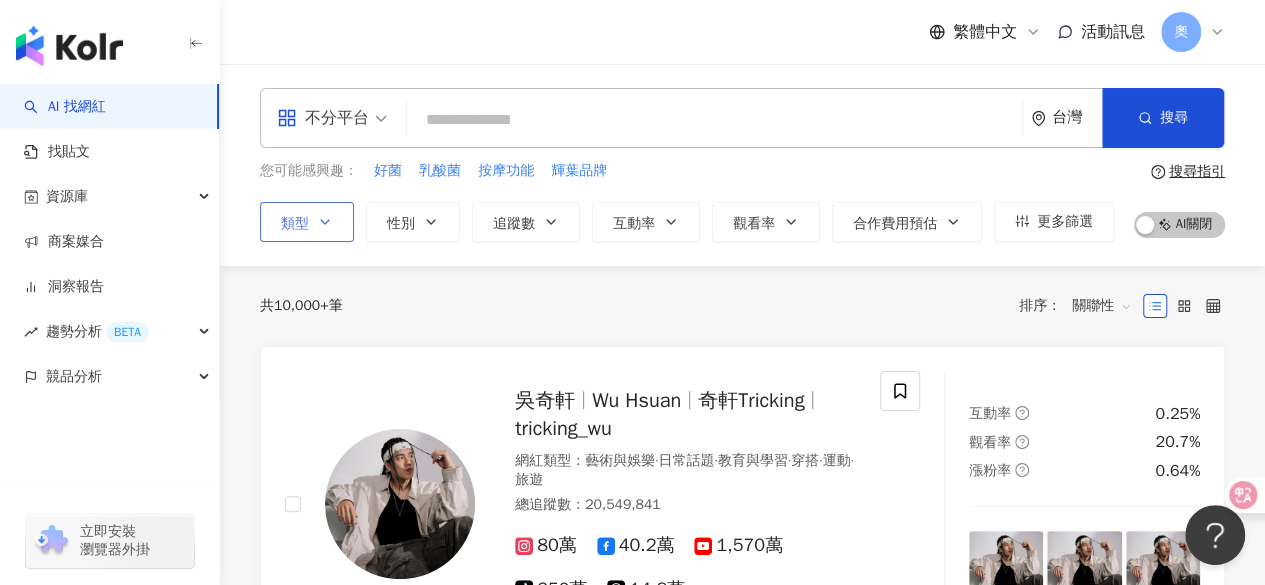 click 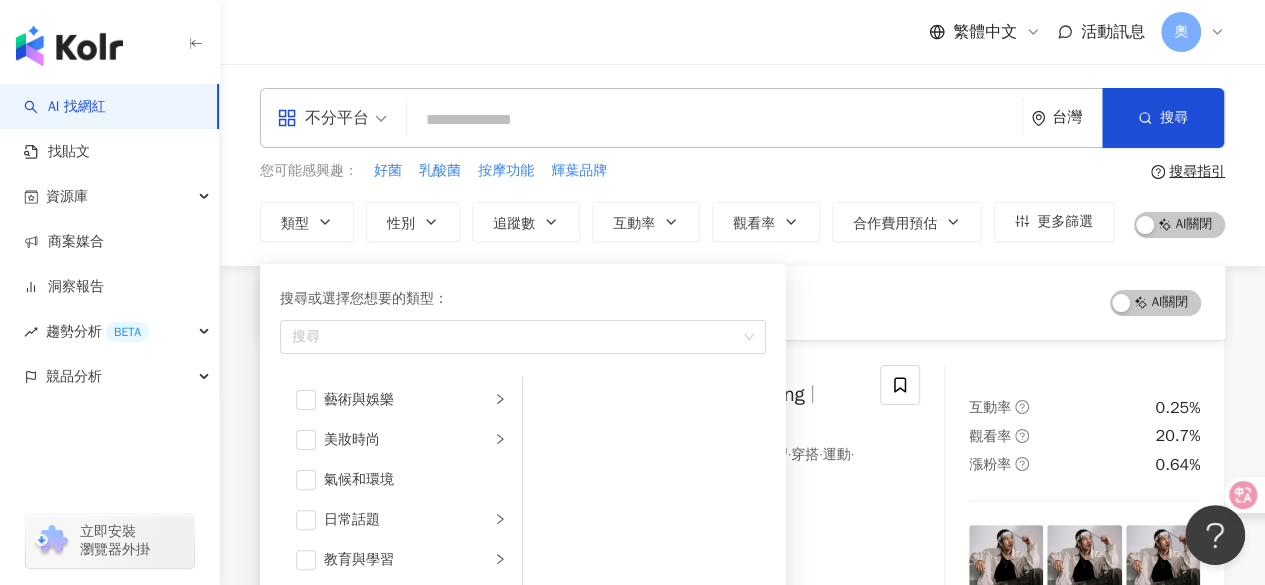 scroll, scrollTop: 300, scrollLeft: 0, axis: vertical 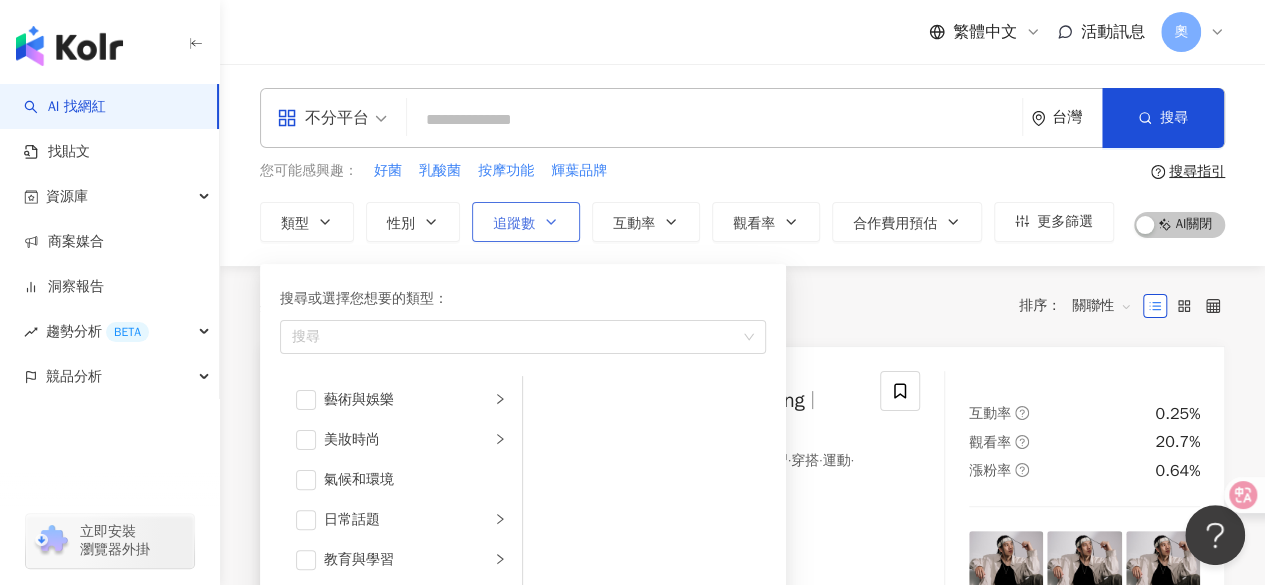 click on "追蹤數" at bounding box center [514, 224] 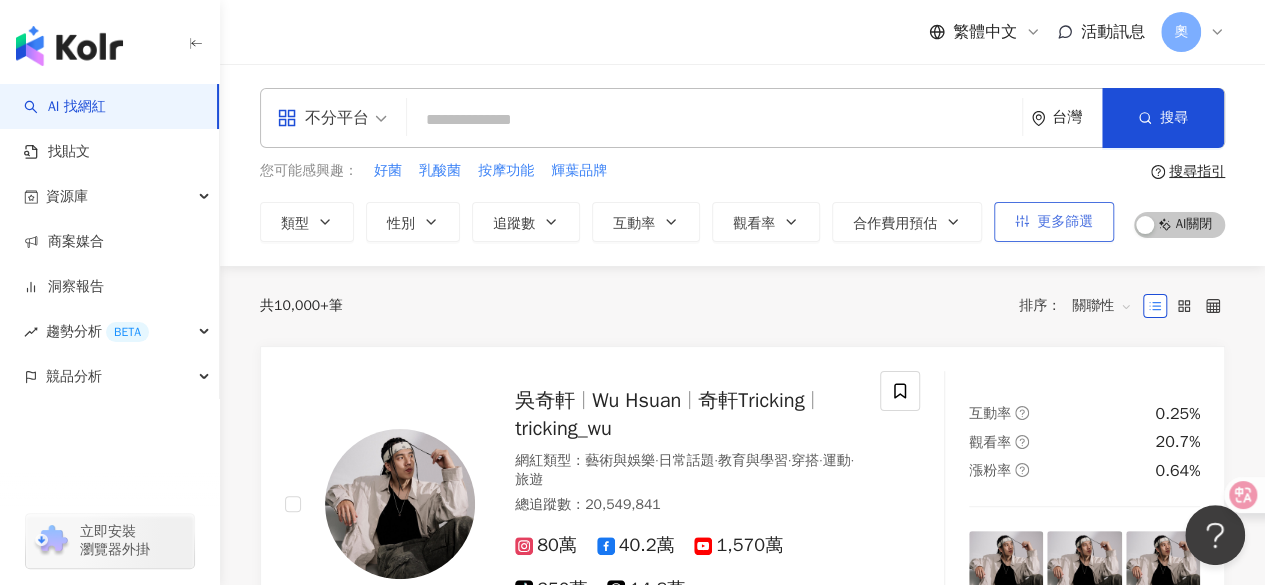 click on "更多篩選" at bounding box center [1065, 222] 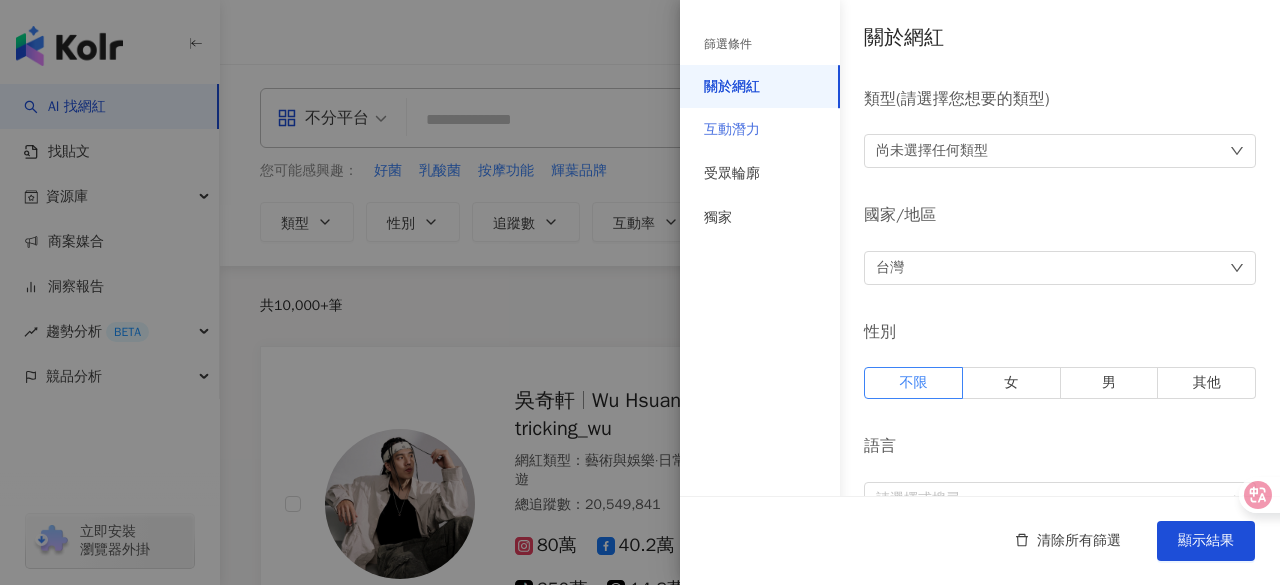 click on "互動潛力" at bounding box center (760, 130) 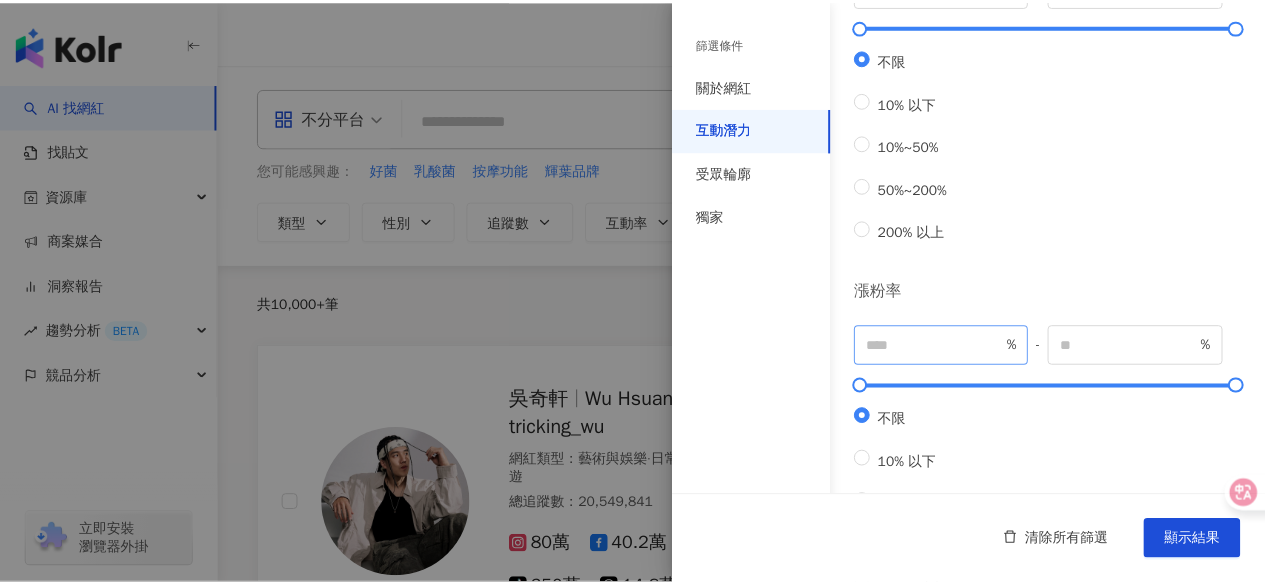 scroll, scrollTop: 754, scrollLeft: 0, axis: vertical 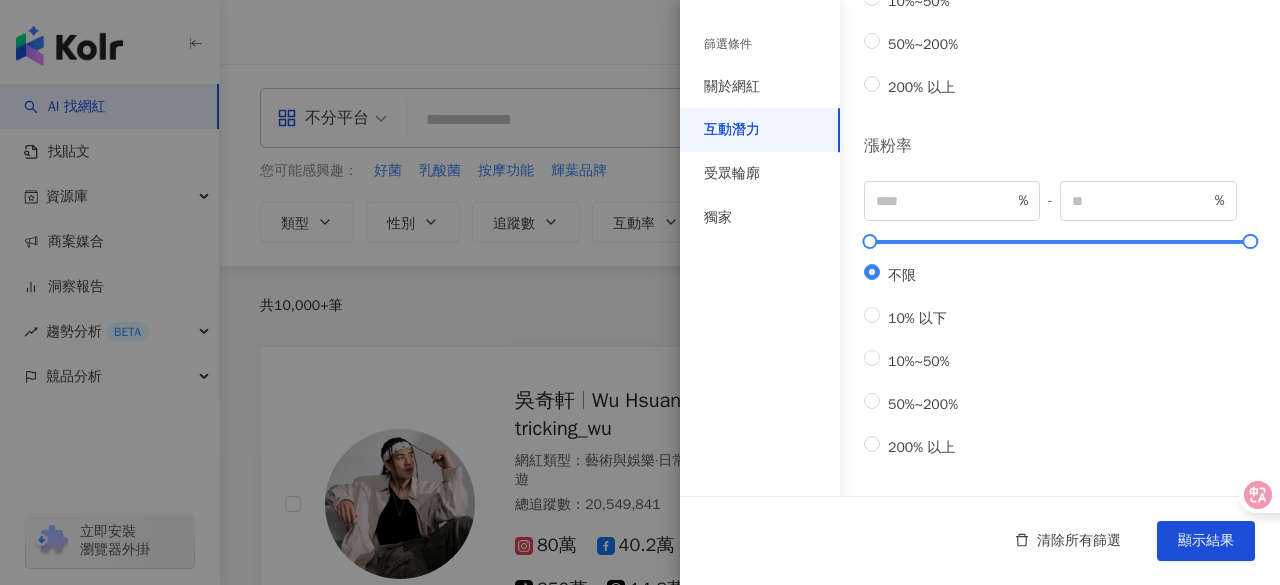 click at bounding box center [640, 292] 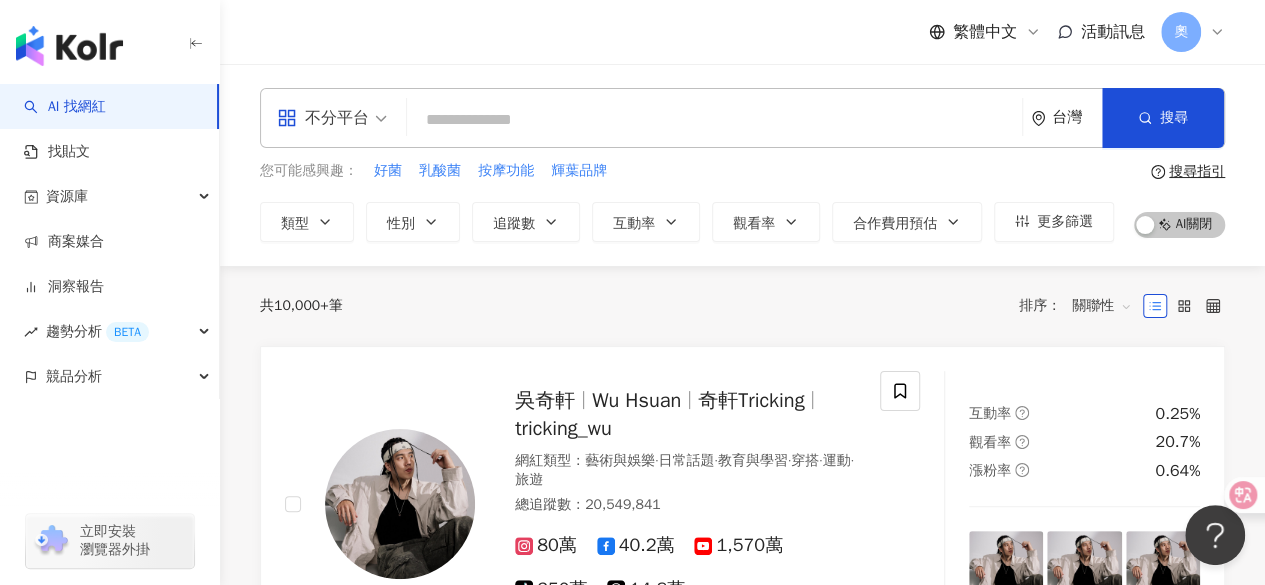 click on "奧" at bounding box center [1181, 32] 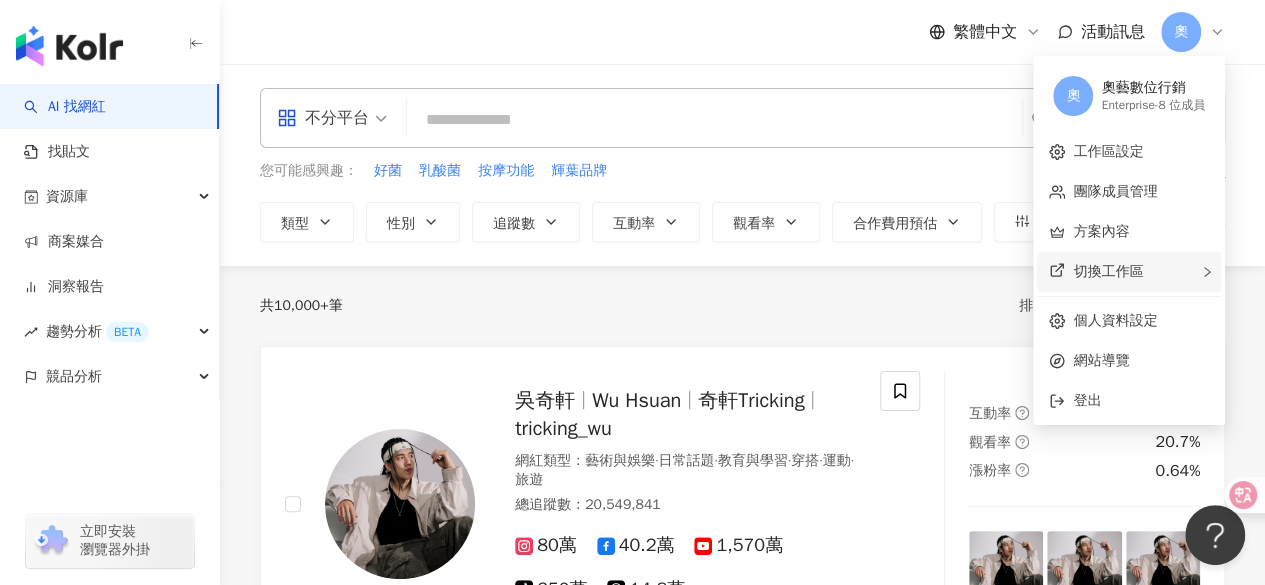 click on "切換工作區" at bounding box center [1129, 272] 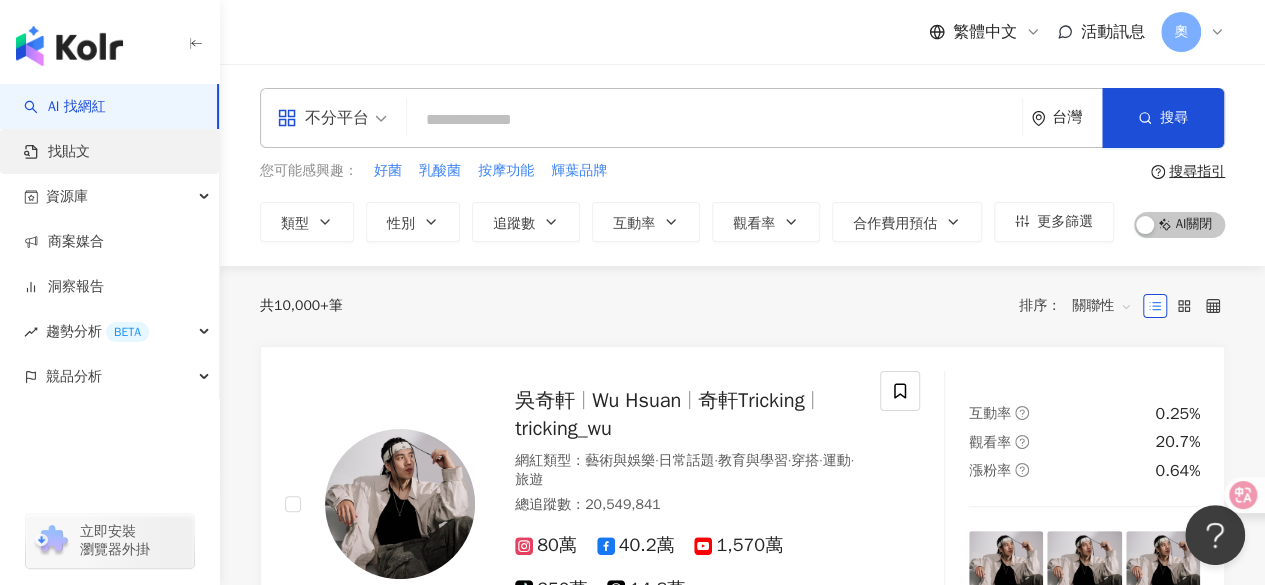 click on "找貼文" at bounding box center (57, 152) 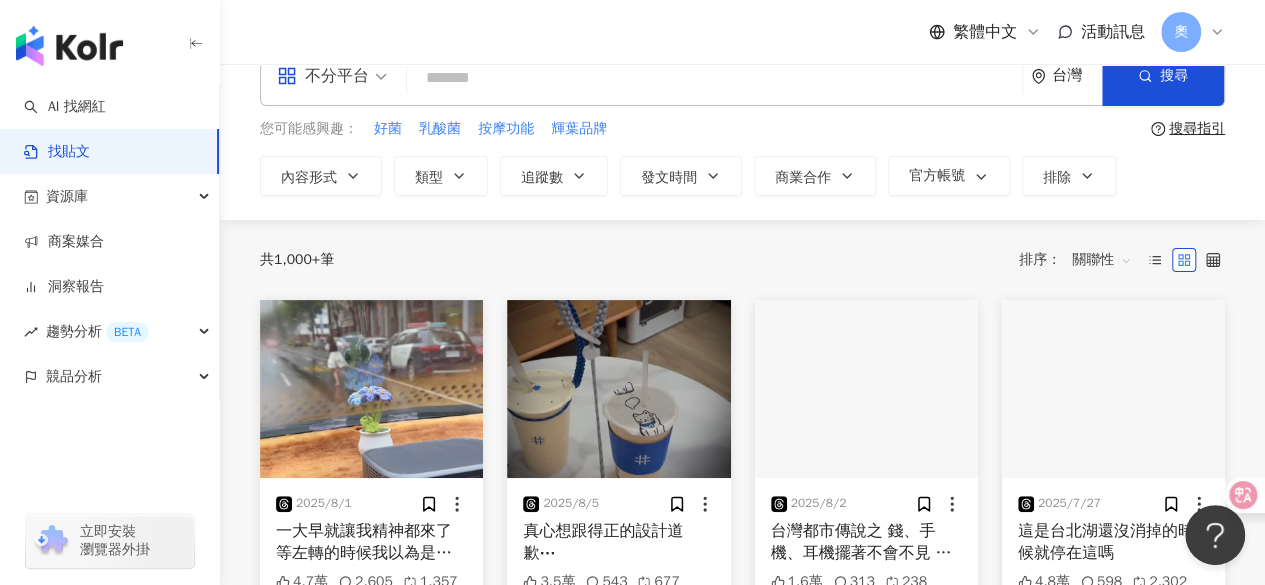 scroll, scrollTop: 0, scrollLeft: 0, axis: both 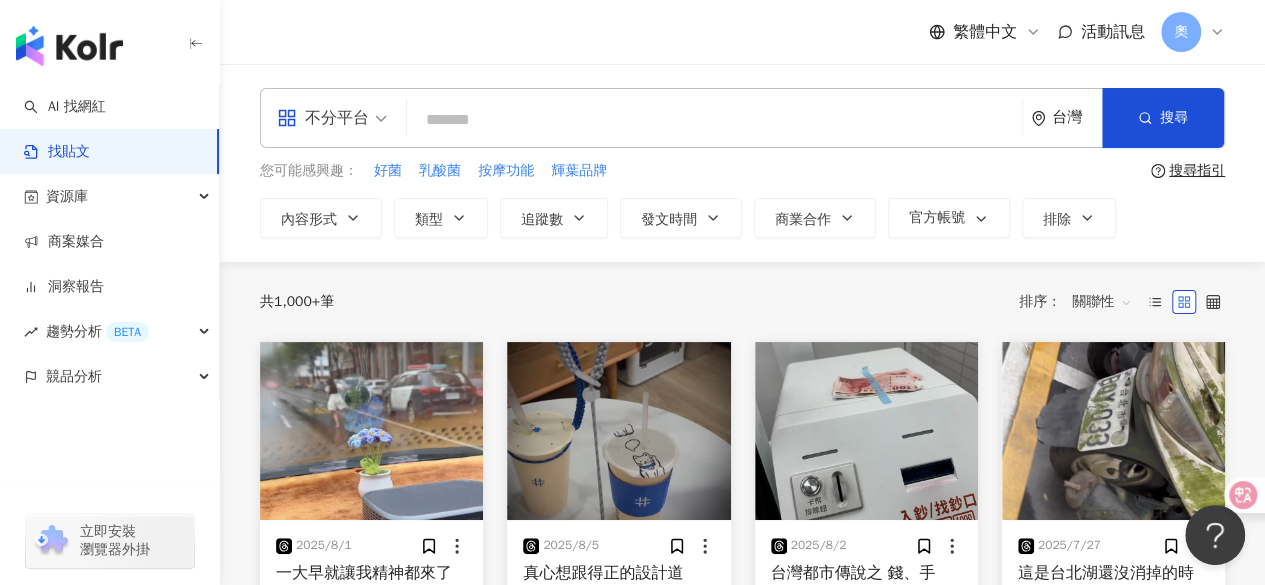 click at bounding box center [714, 119] 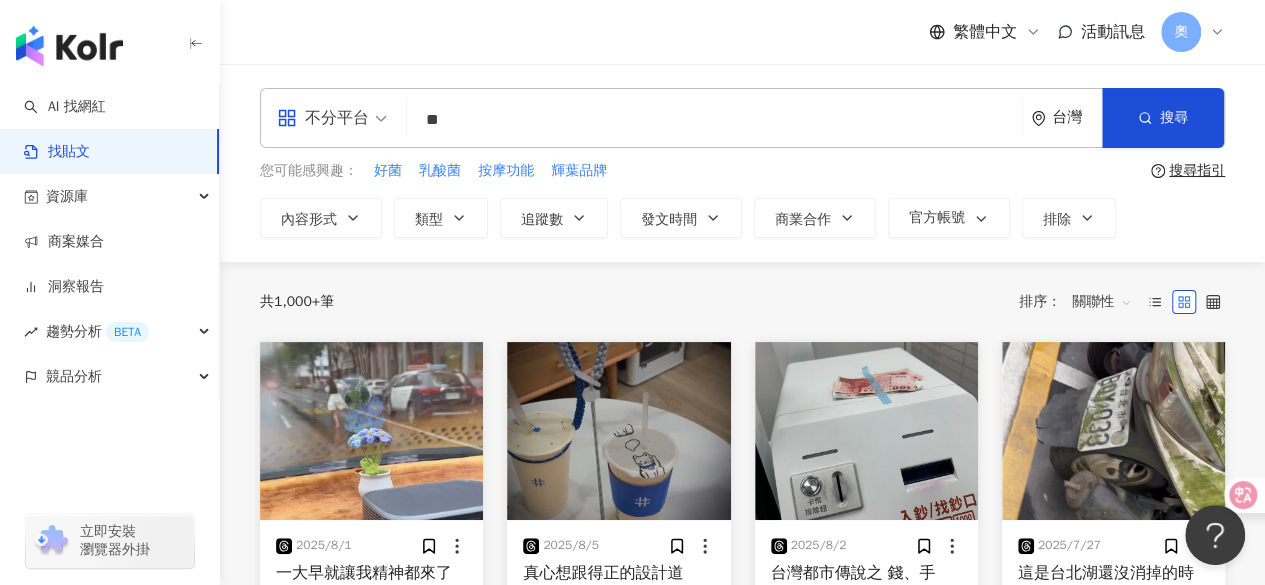 type on "*" 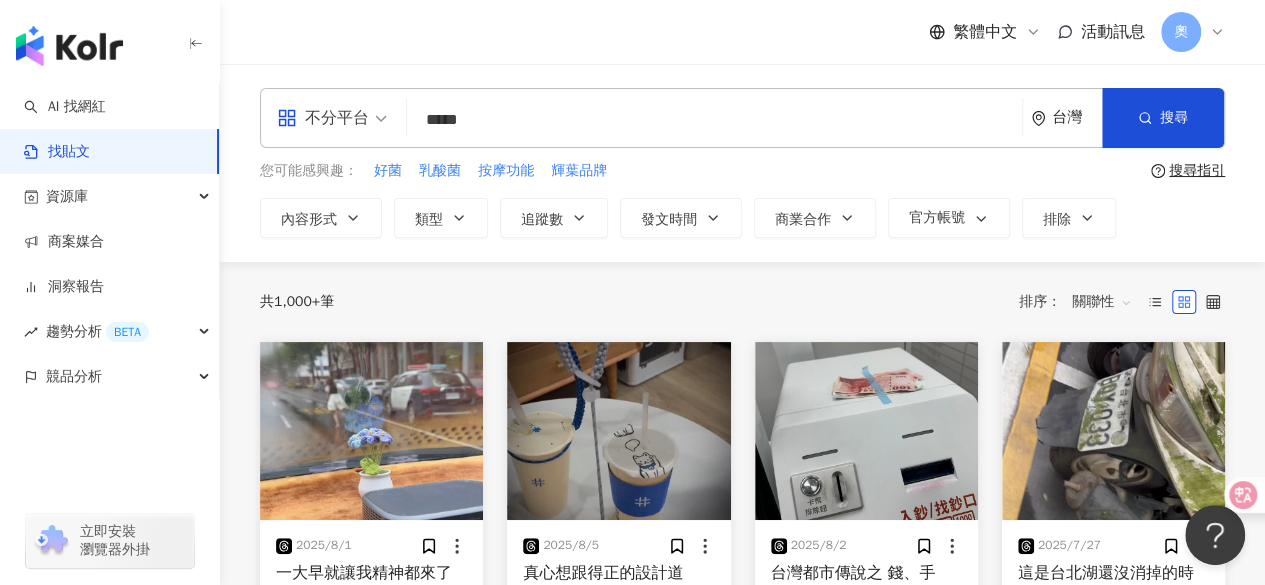 type on "*****" 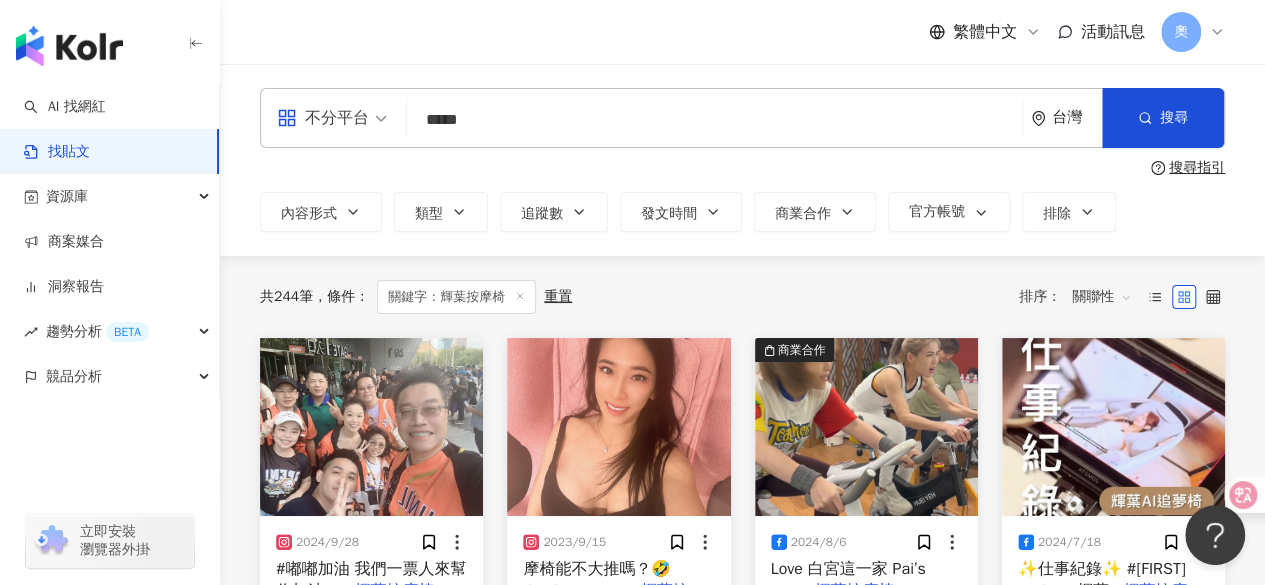 click on "*****" at bounding box center [714, 119] 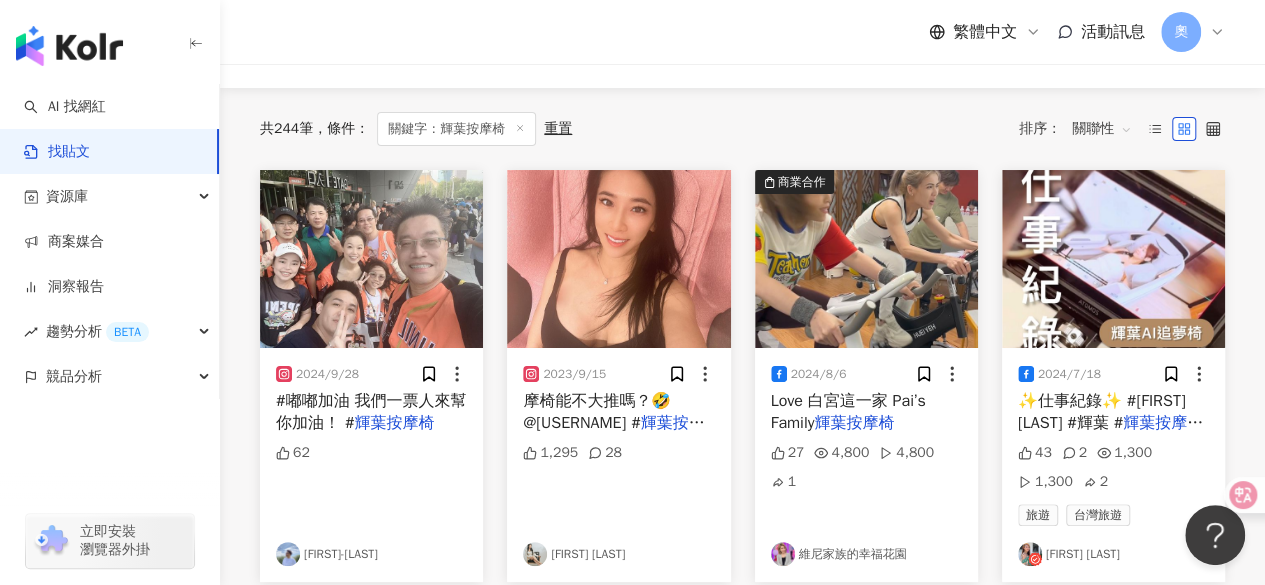 scroll, scrollTop: 200, scrollLeft: 0, axis: vertical 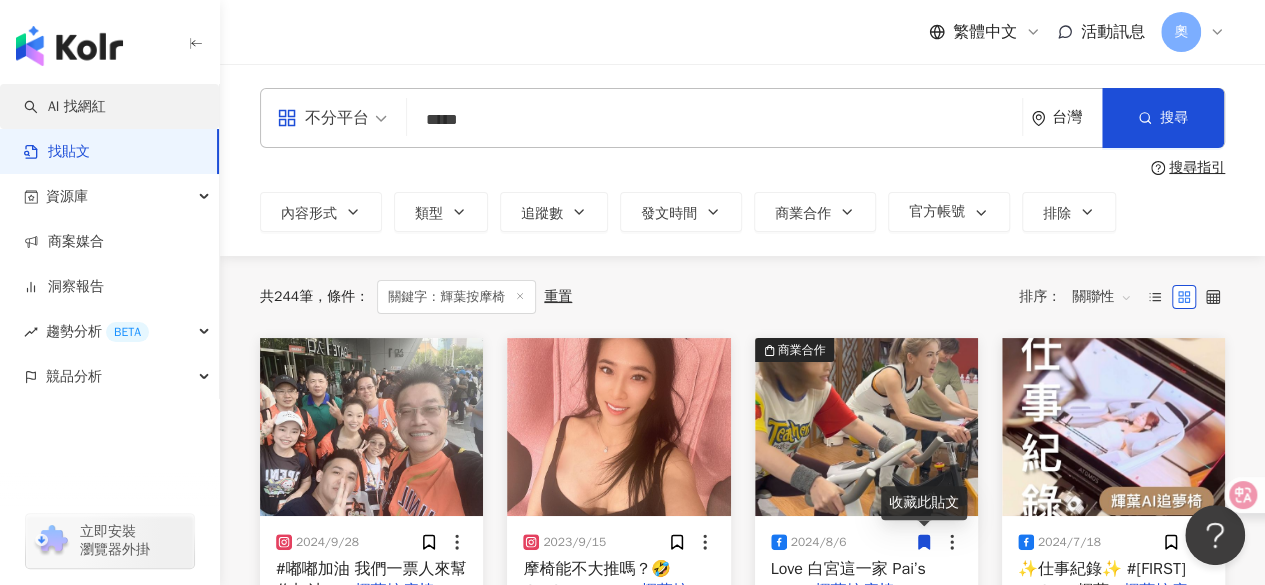 click on "AI 找網紅" at bounding box center [65, 107] 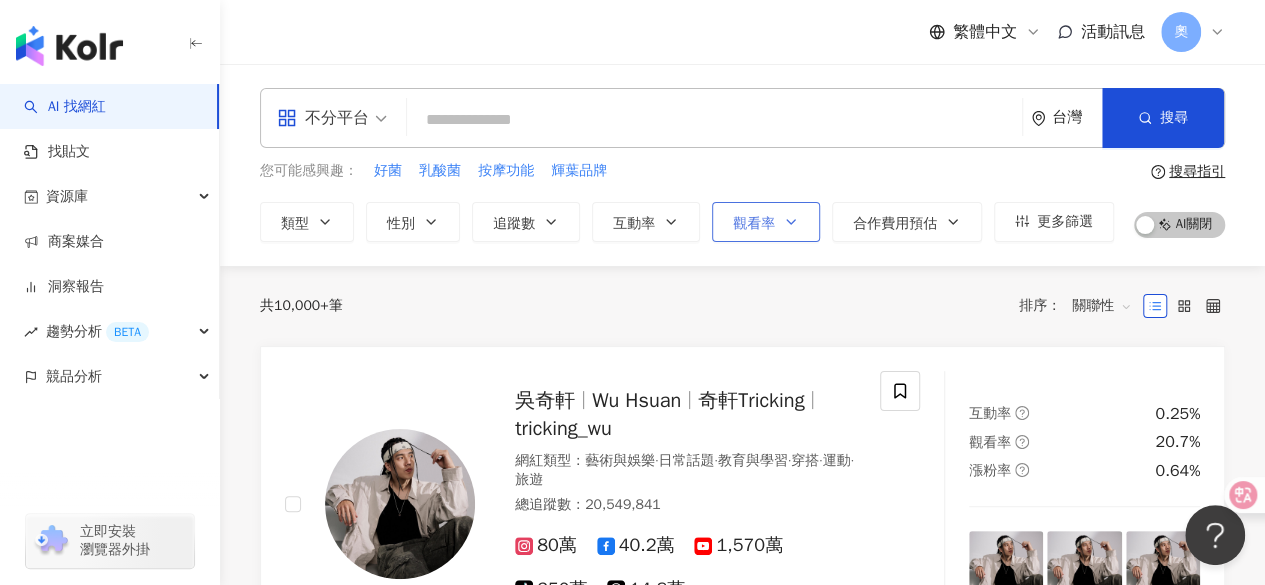click on "觀看率" at bounding box center [766, 222] 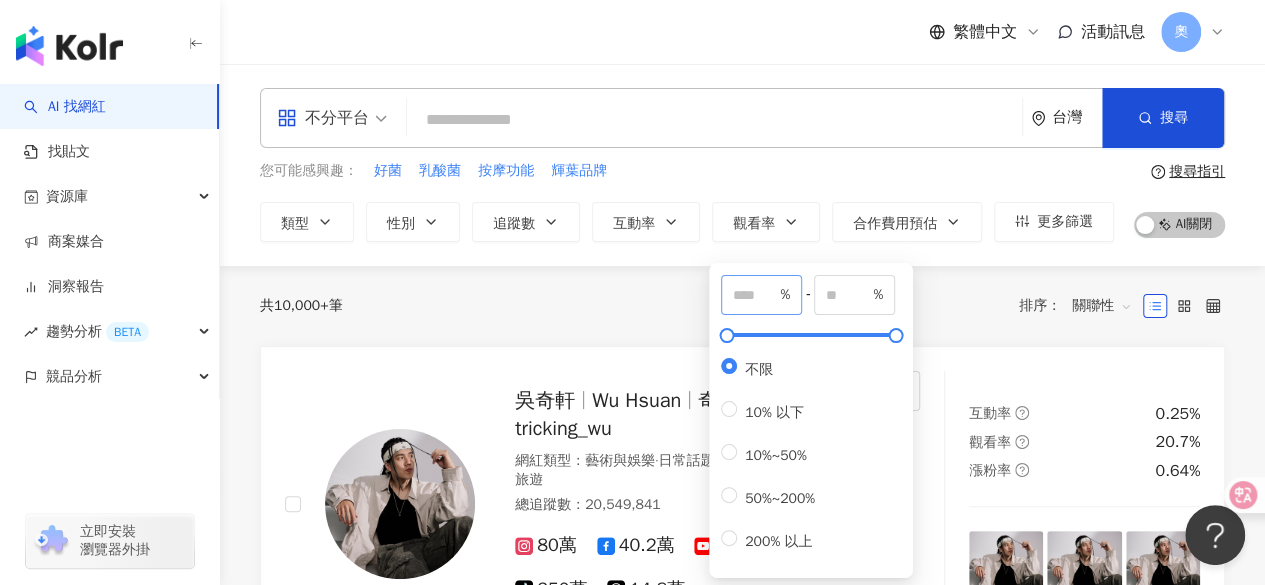 scroll, scrollTop: 100, scrollLeft: 0, axis: vertical 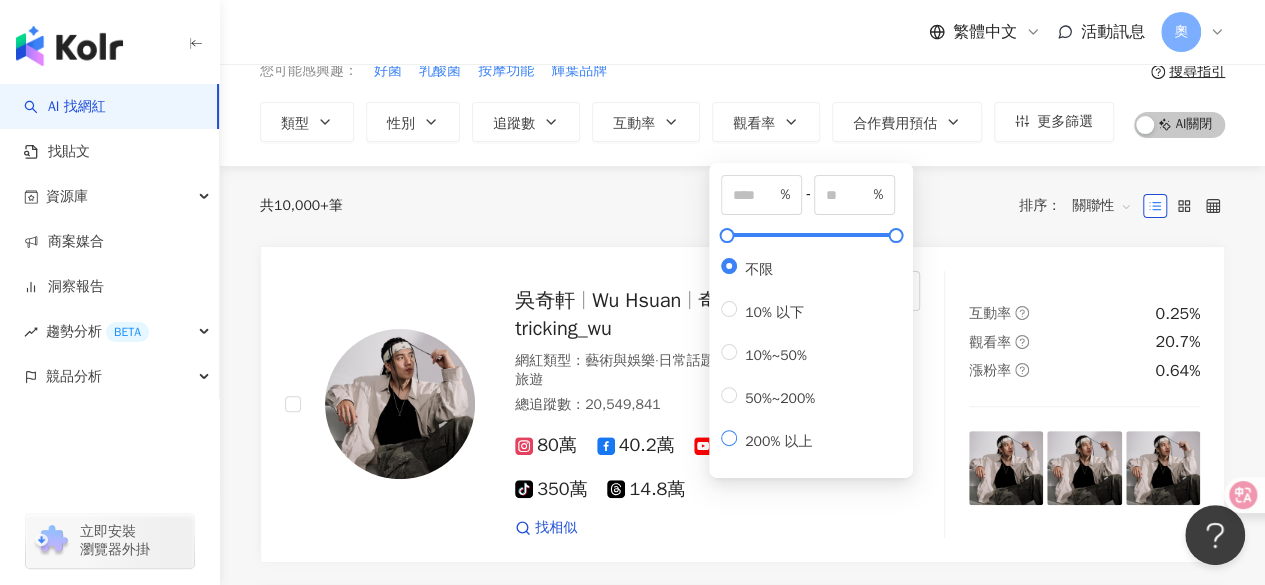 click on "200% 以上" at bounding box center [778, 441] 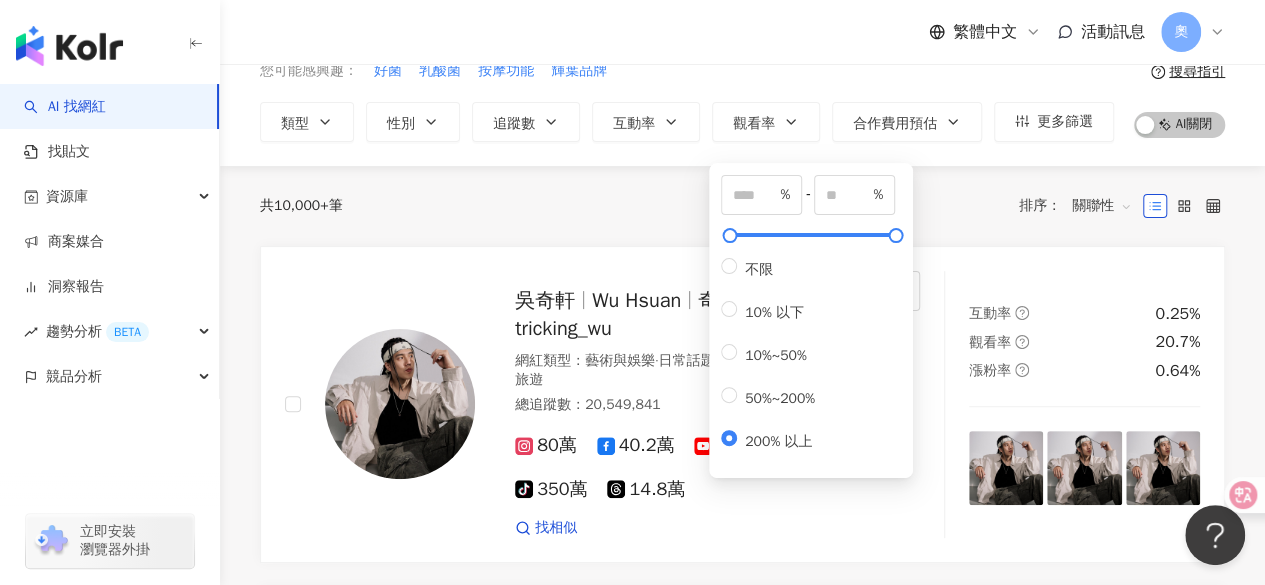 click on "不限 10% 以下 10%~50% 50%~200% 200% 以上" at bounding box center (776, 353) 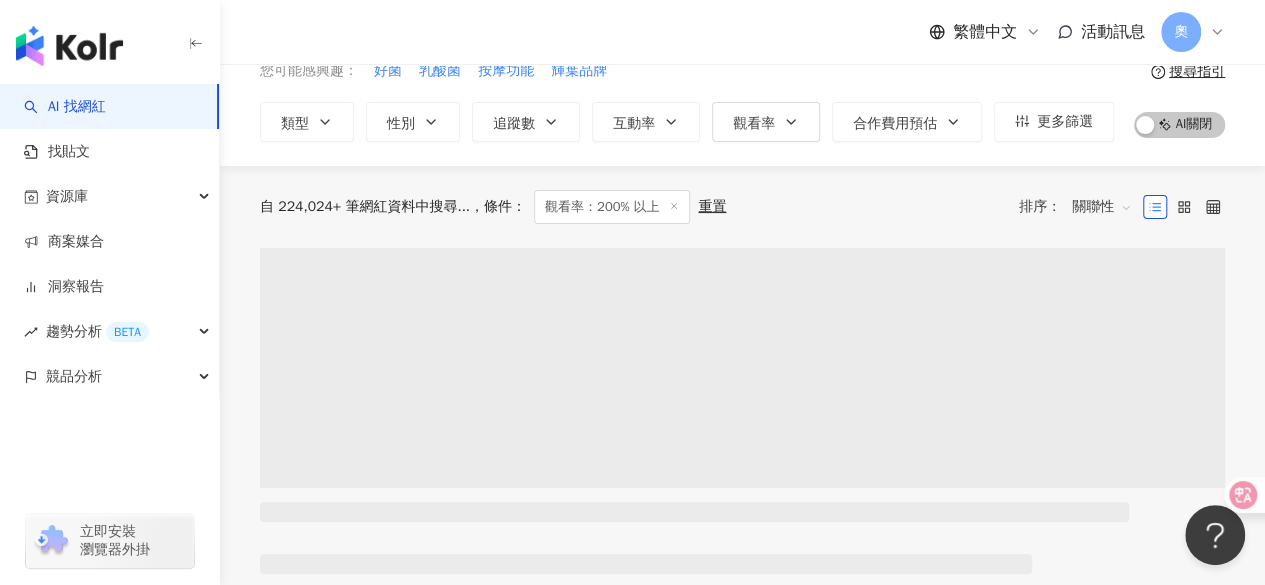 click 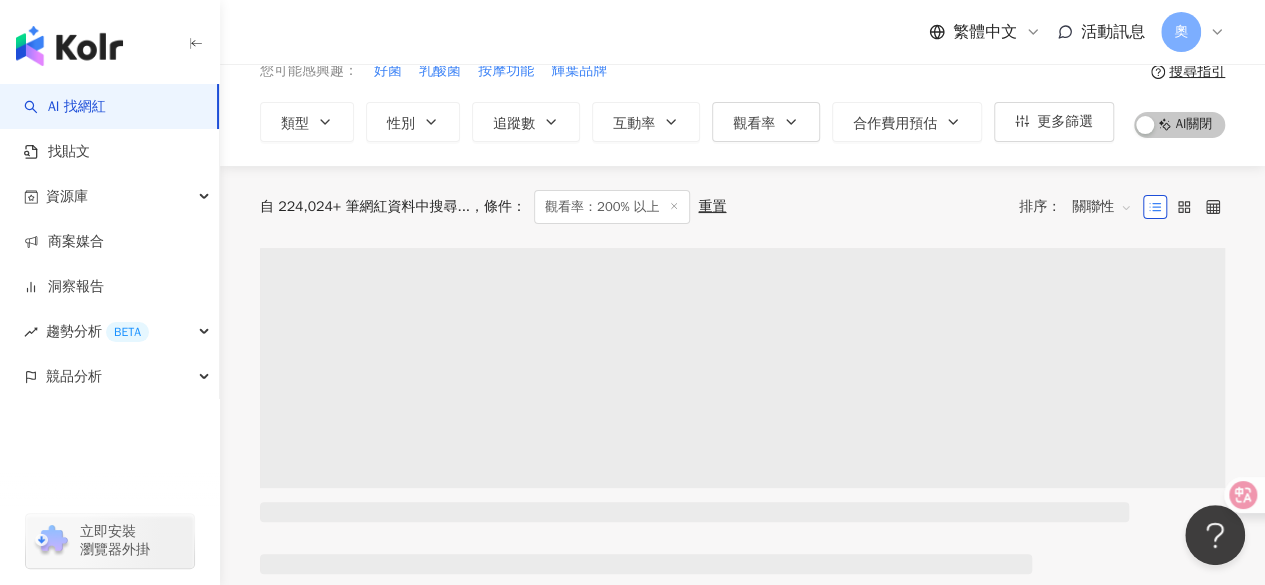 scroll, scrollTop: 0, scrollLeft: 0, axis: both 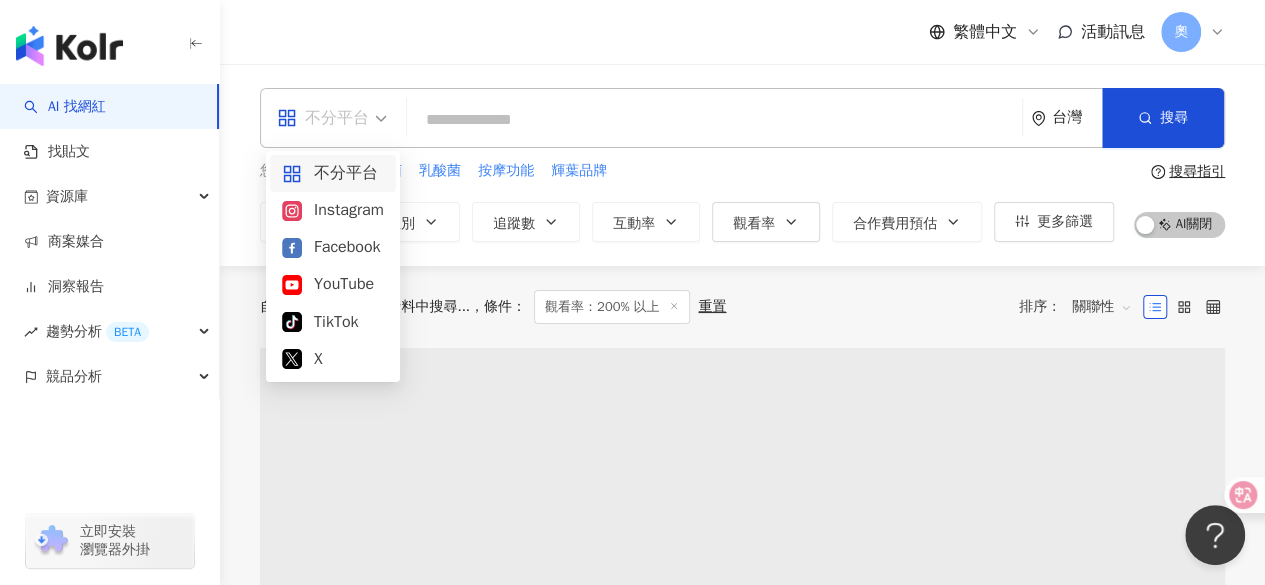 click on "您可能感興趣： 好菌  乳酸菌  按摩功能  輝葉品牌" at bounding box center [687, 171] 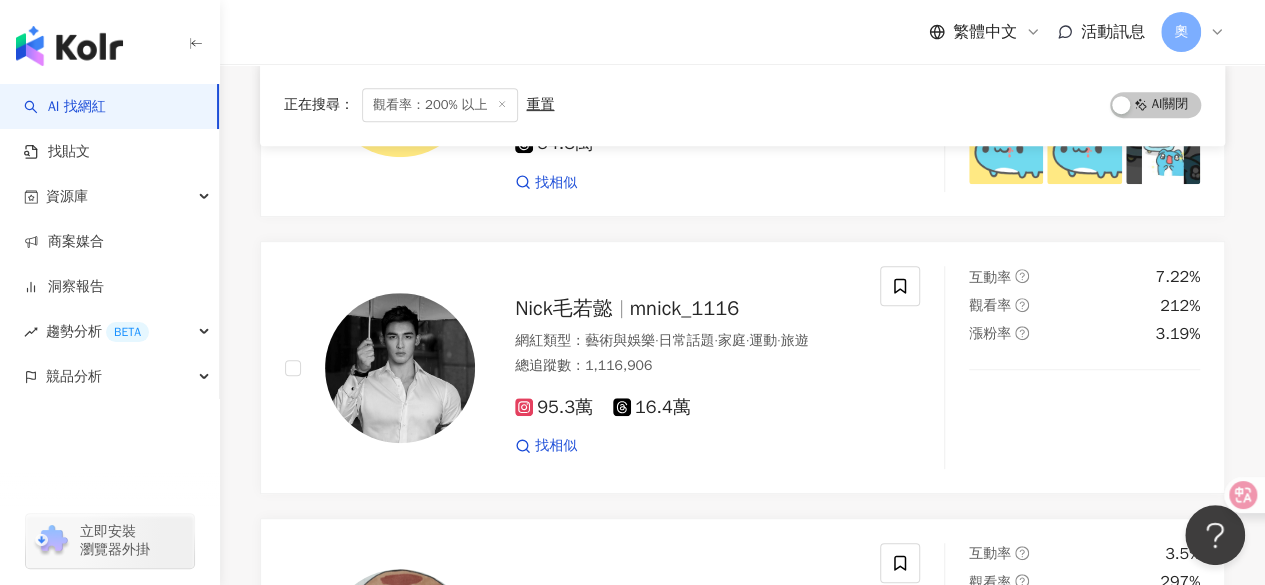 scroll, scrollTop: 0, scrollLeft: 0, axis: both 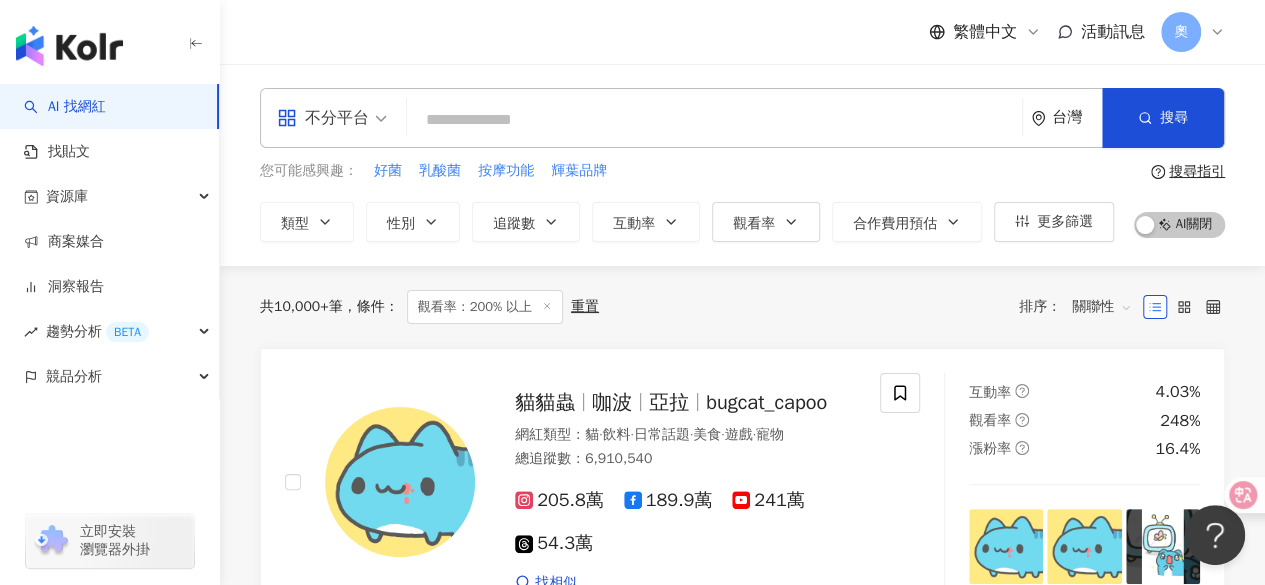 click at bounding box center [714, 120] 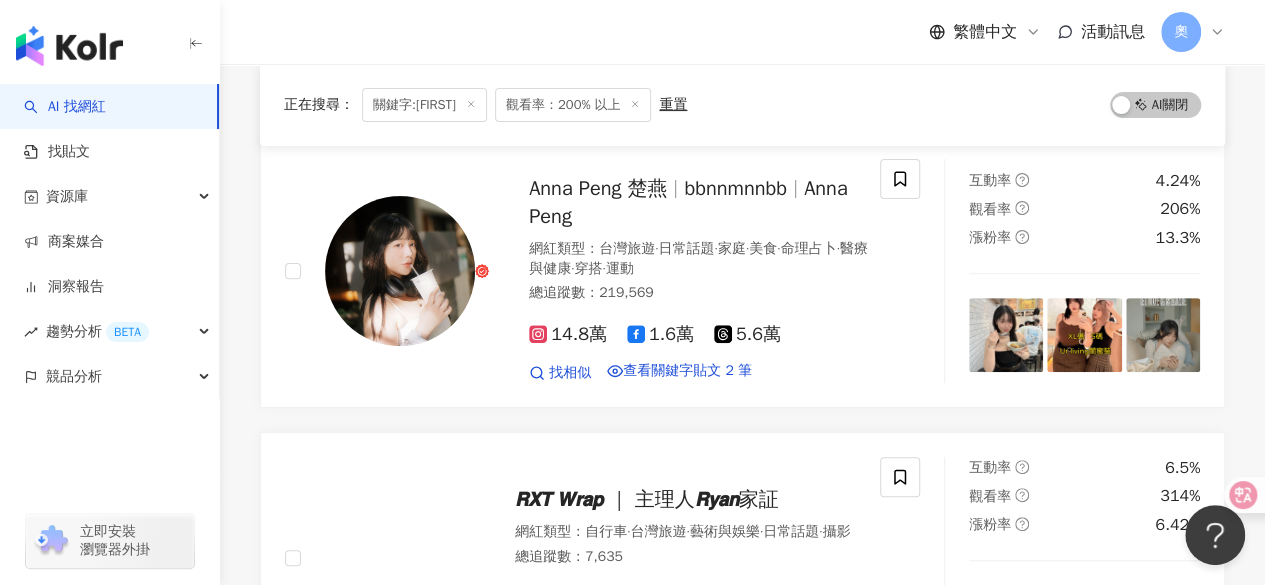 scroll, scrollTop: 0, scrollLeft: 0, axis: both 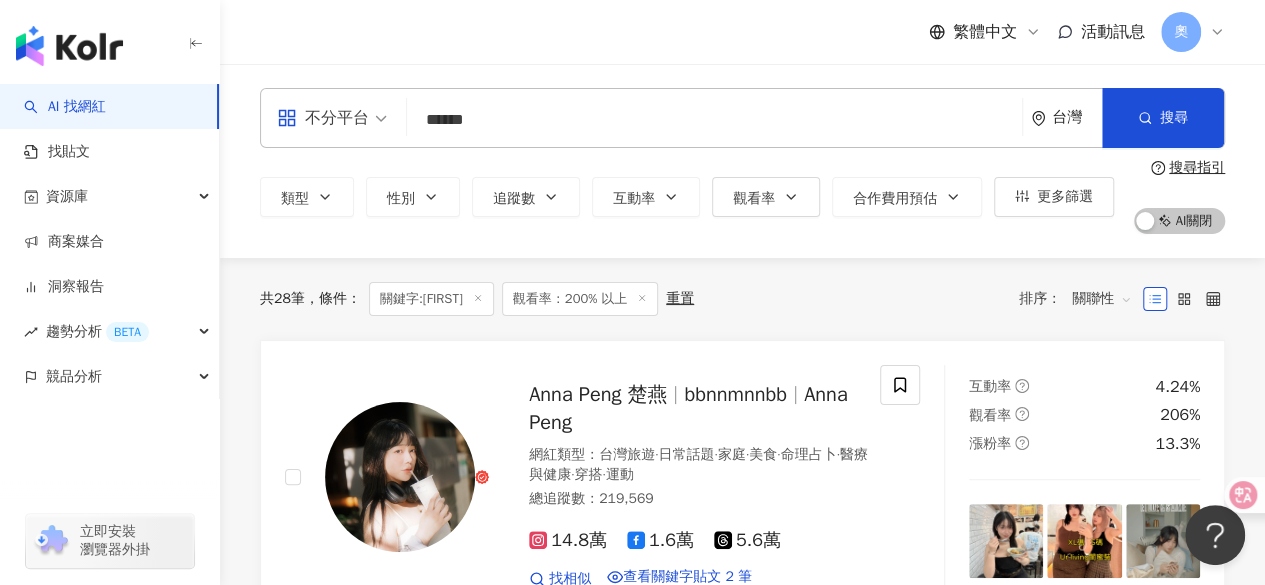 type on "******" 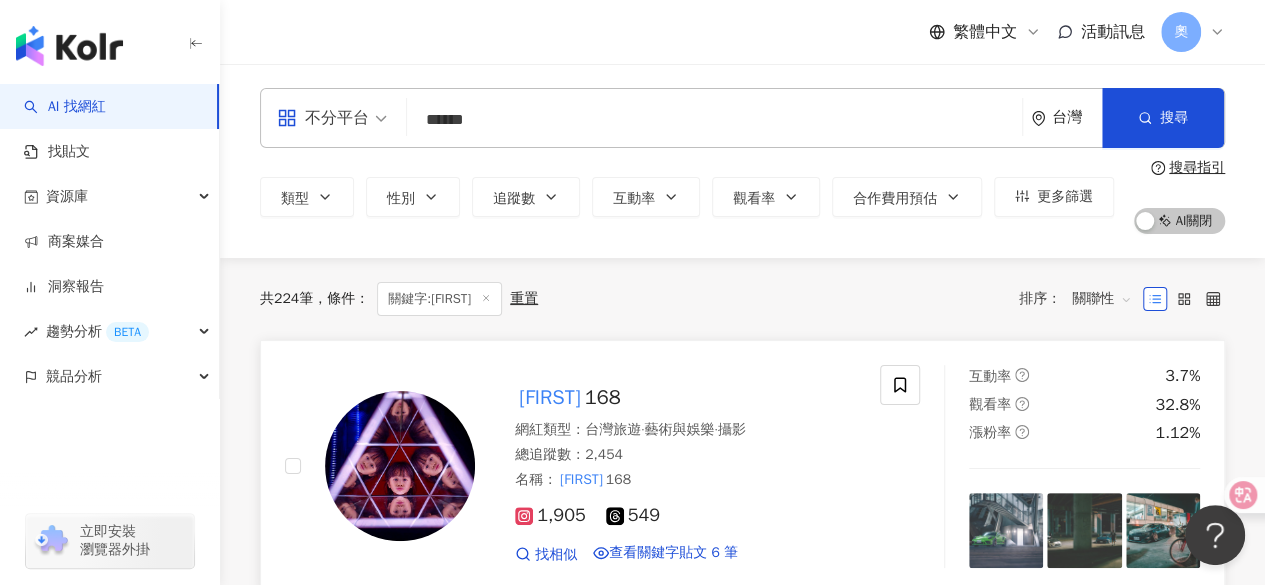 click on "168" at bounding box center (603, 397) 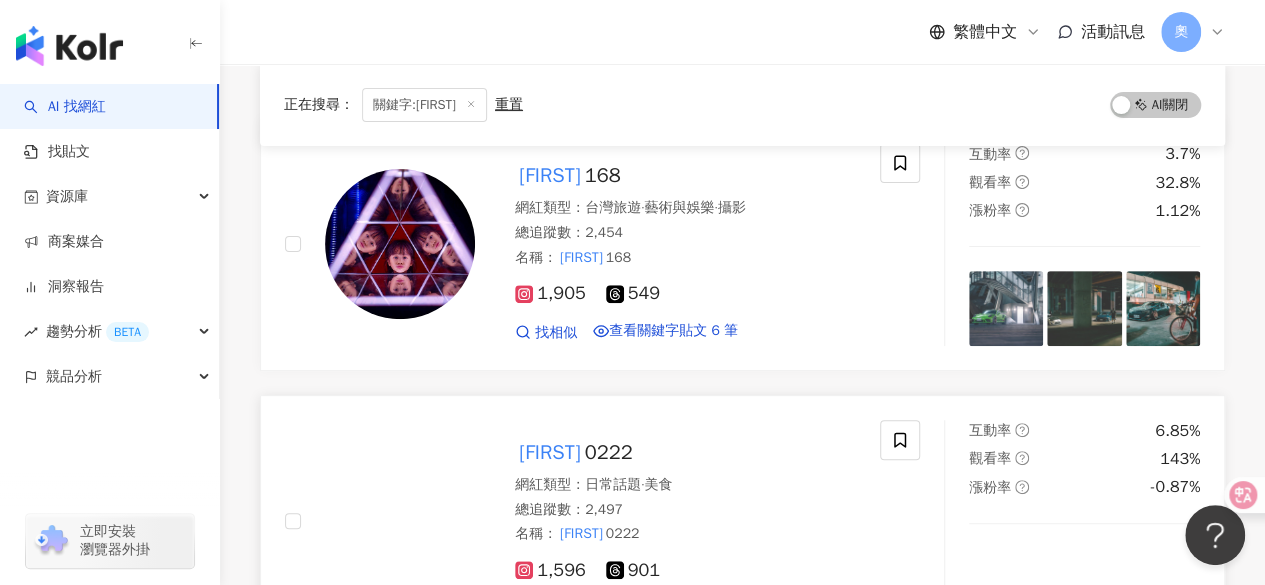scroll, scrollTop: 400, scrollLeft: 0, axis: vertical 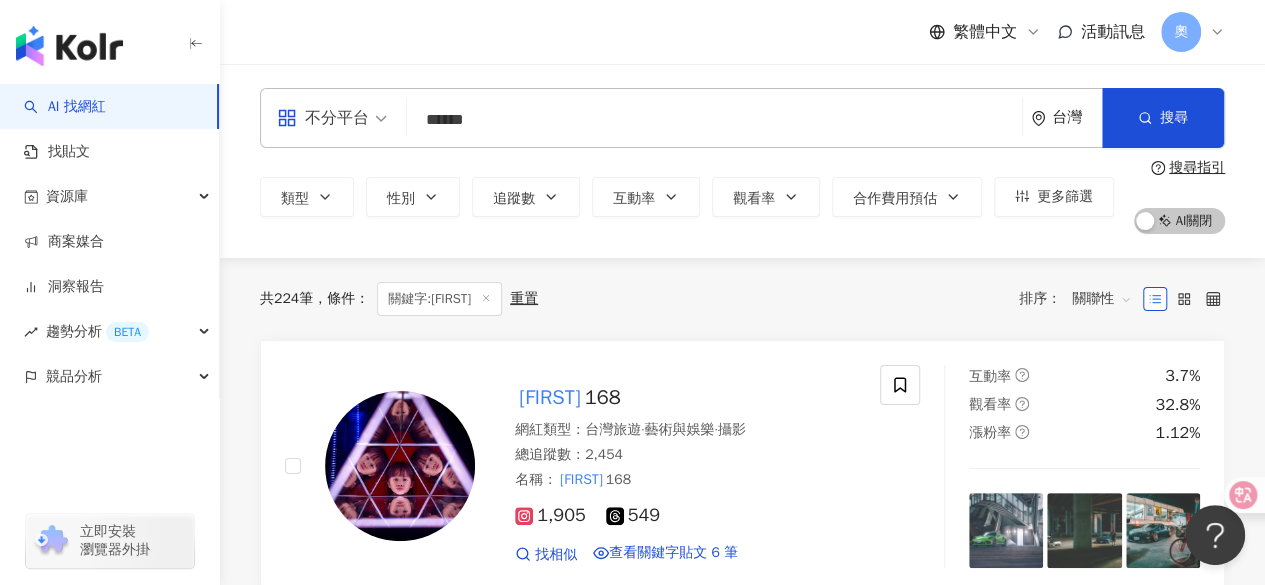 click 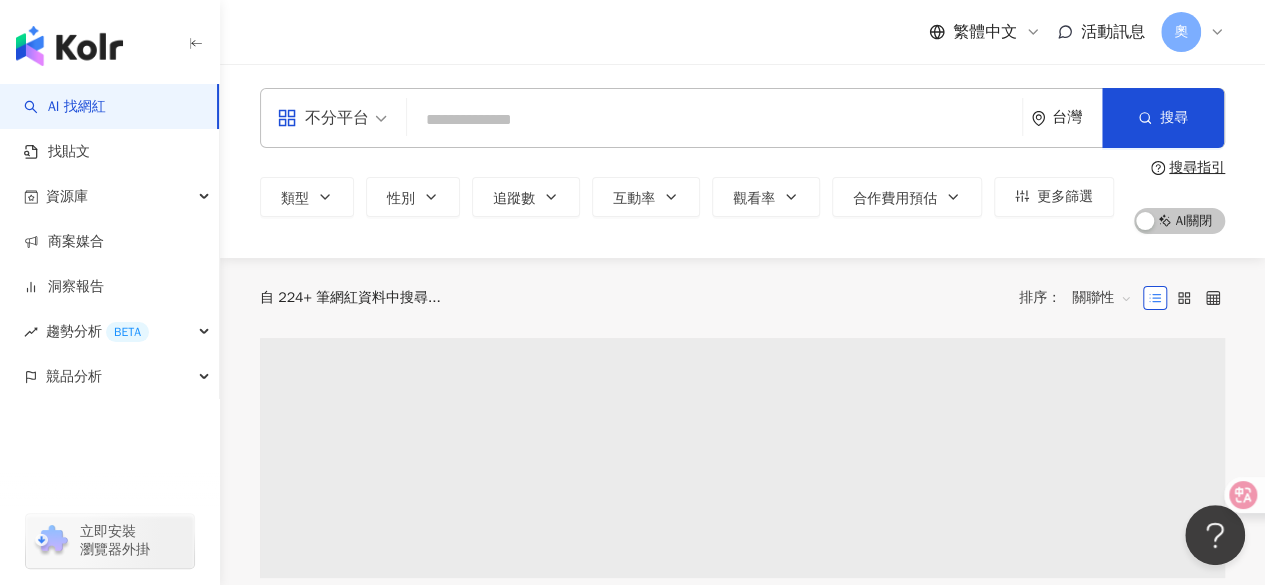 click at bounding box center (714, 120) 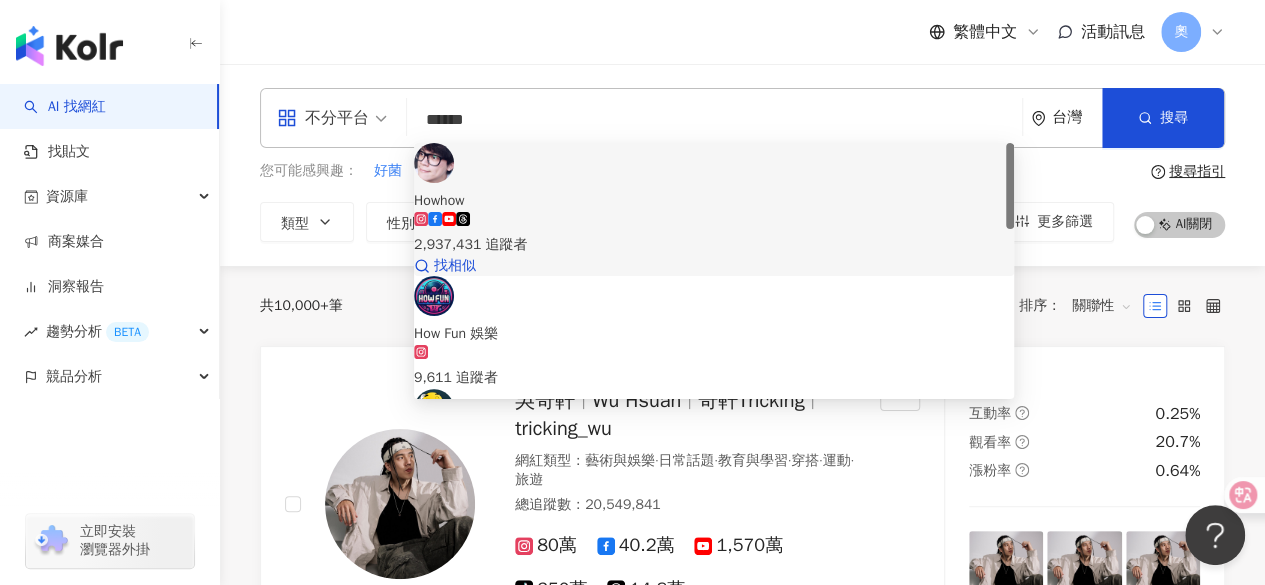 click on "Howhow" at bounding box center [714, 201] 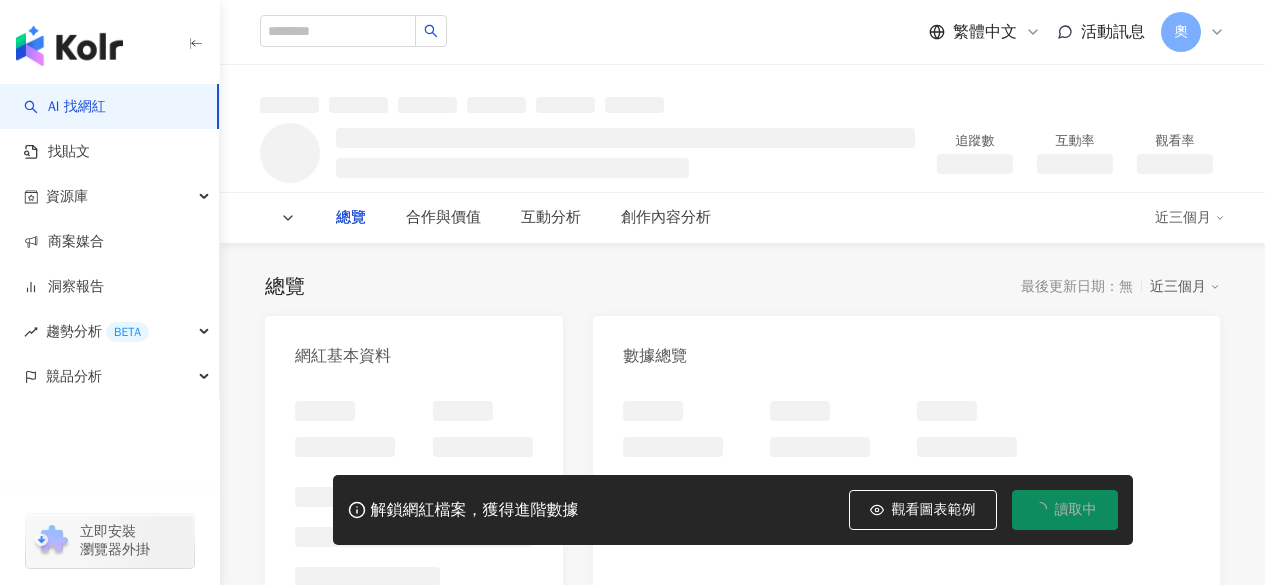 scroll, scrollTop: 0, scrollLeft: 0, axis: both 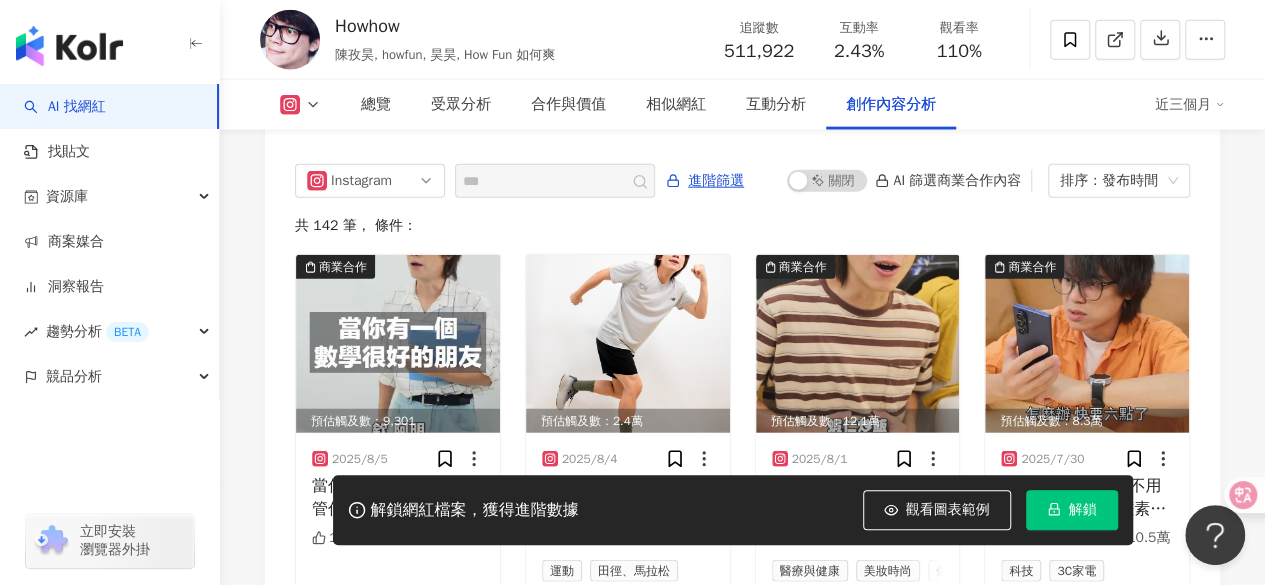 click on "AI 篩選商業合作內容" at bounding box center (948, 181) 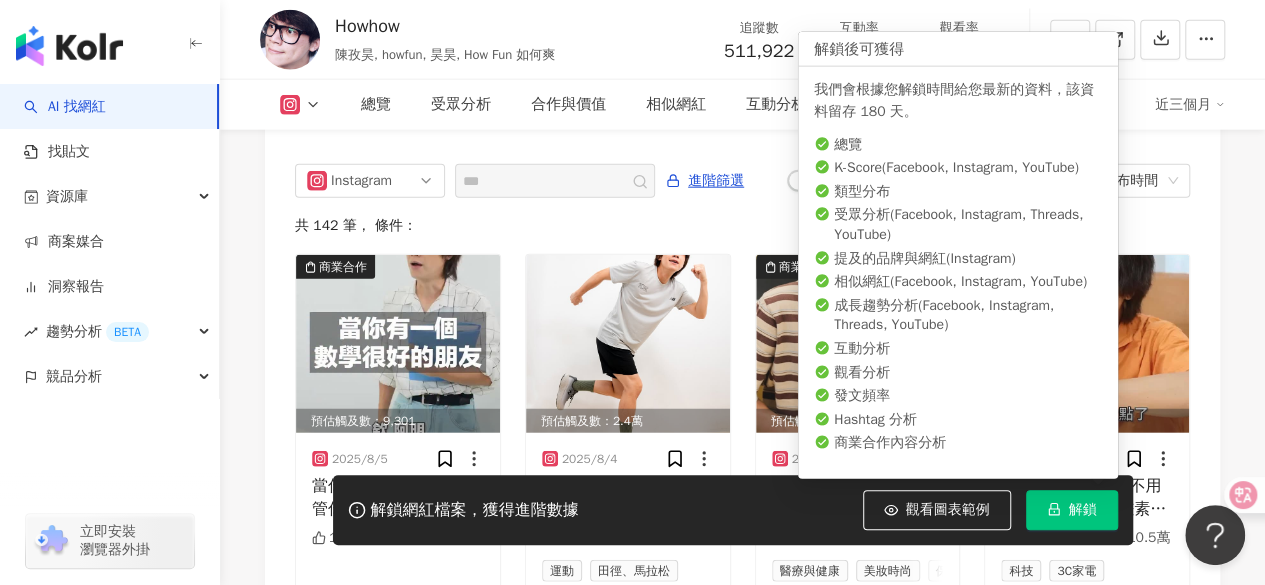 click on "解鎖" at bounding box center (1072, 510) 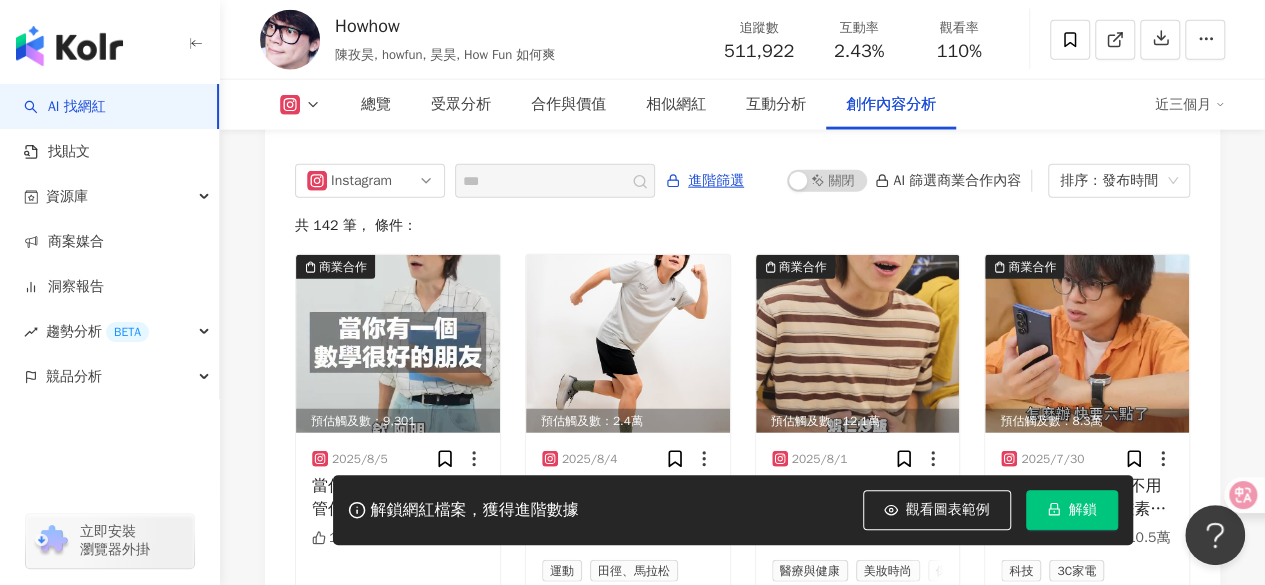 scroll, scrollTop: 6134, scrollLeft: 0, axis: vertical 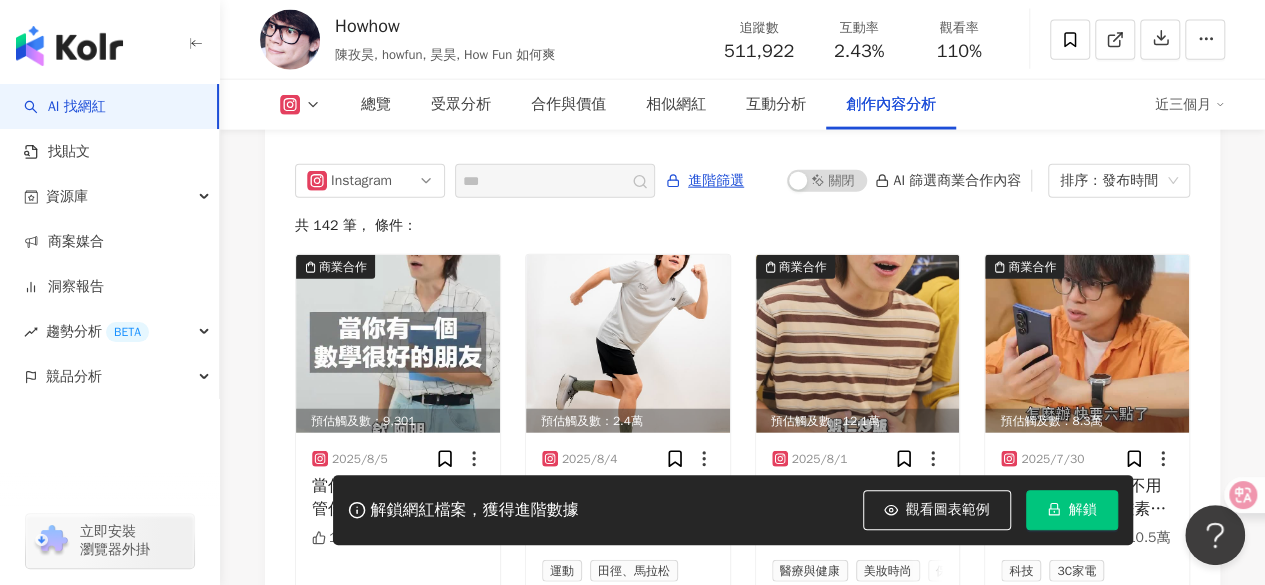 click on "解鎖" at bounding box center (1083, 510) 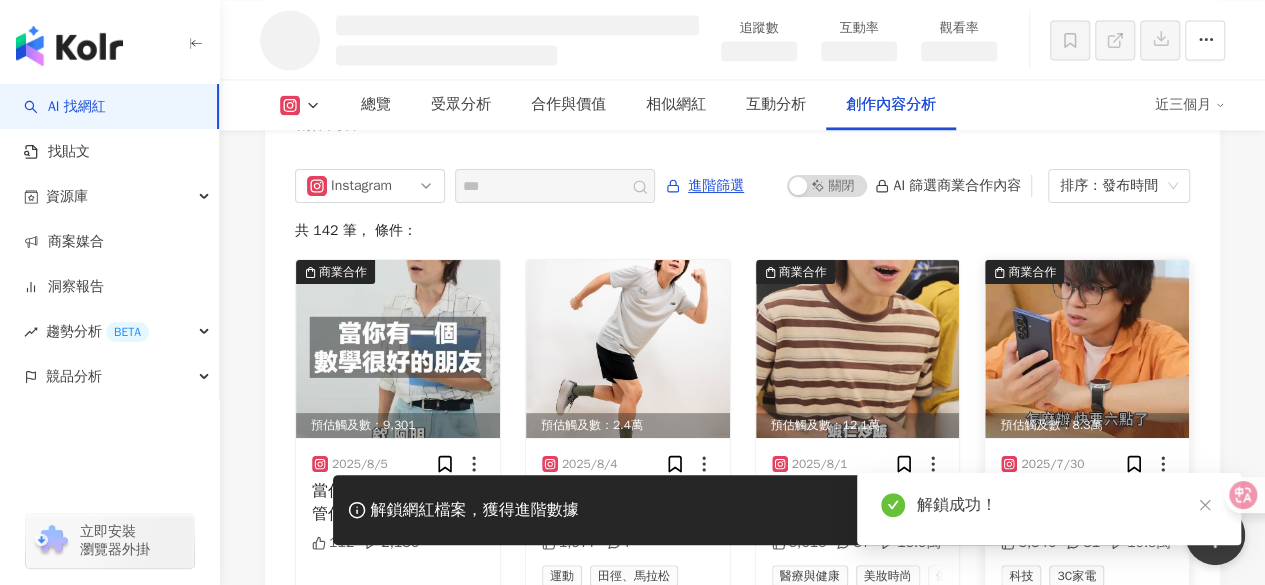 scroll, scrollTop: 5392, scrollLeft: 0, axis: vertical 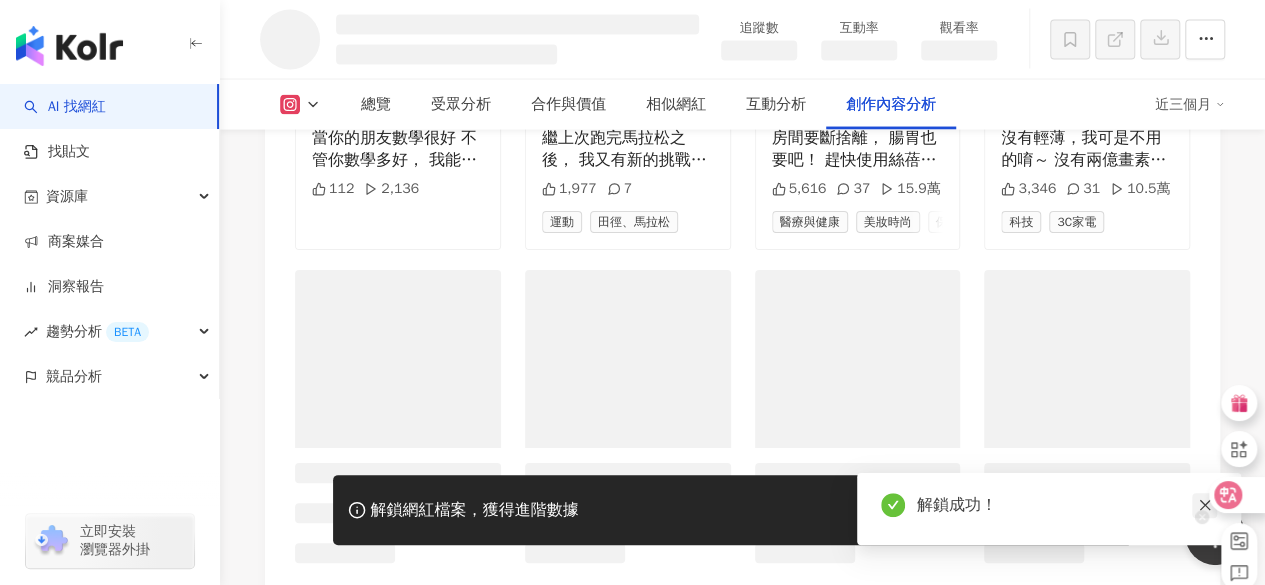 click 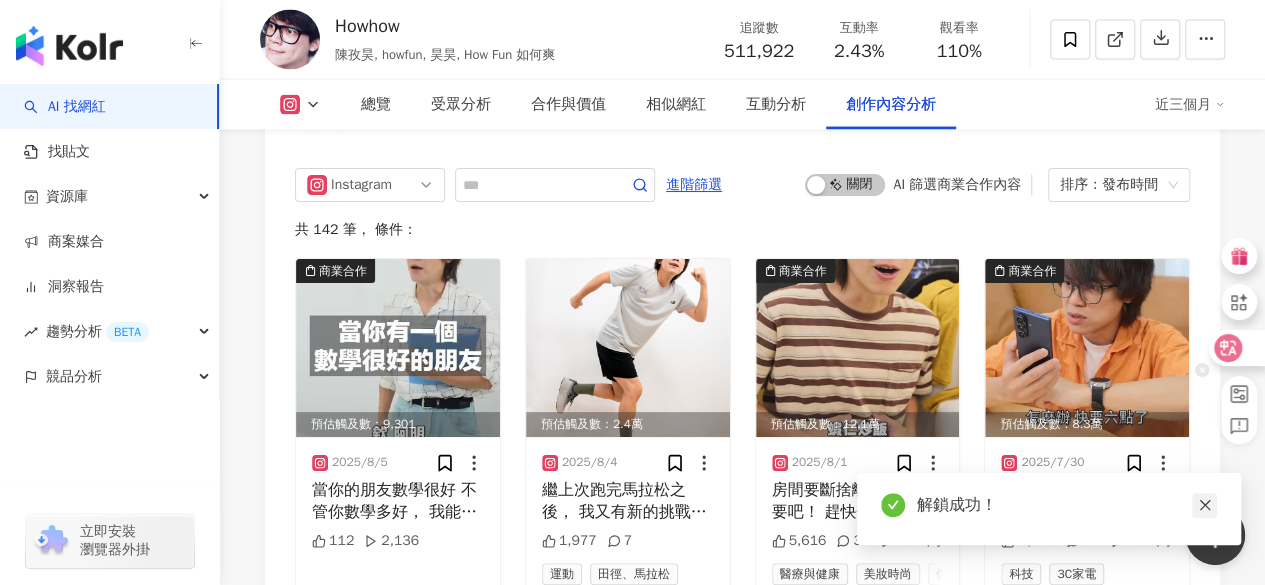 click 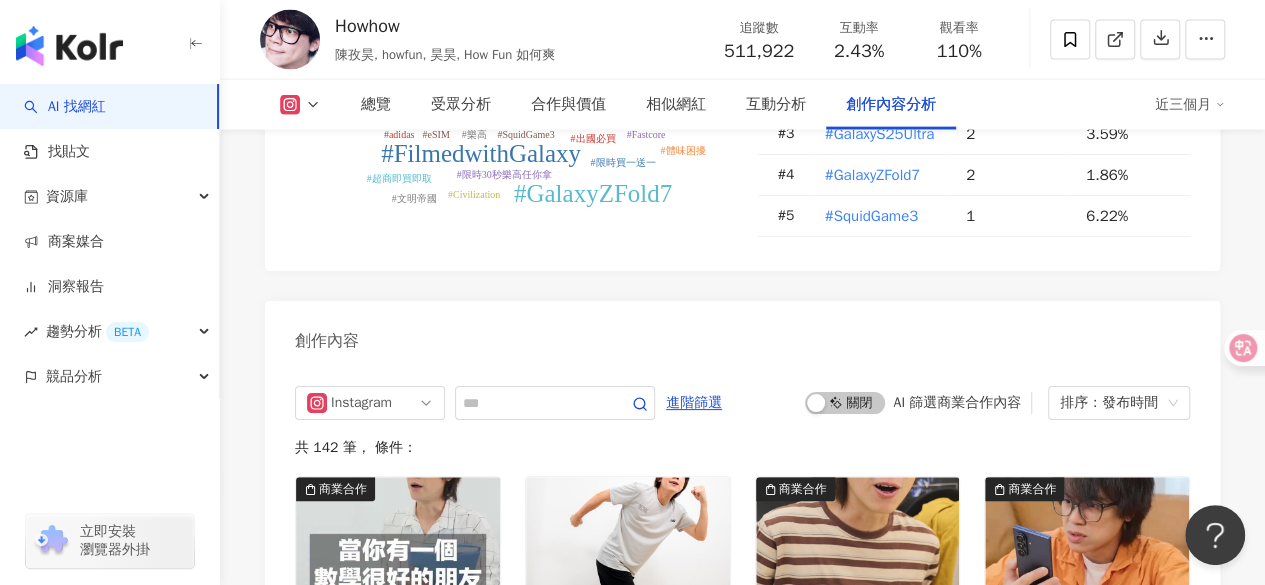 scroll, scrollTop: 6273, scrollLeft: 0, axis: vertical 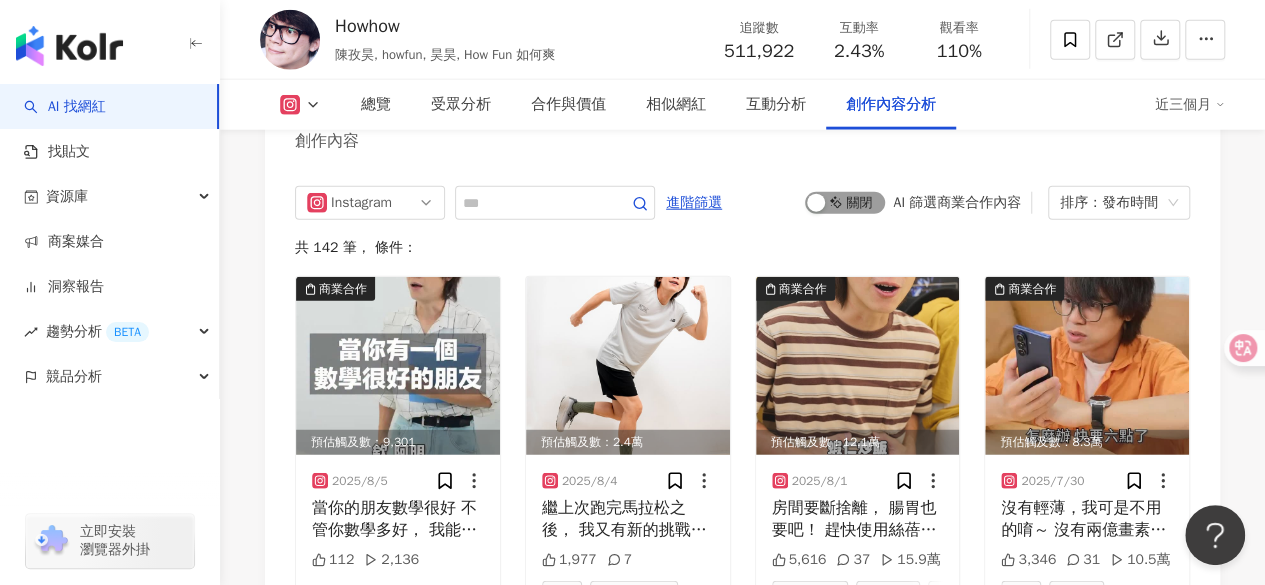 click on "啟動 關閉" at bounding box center (845, 203) 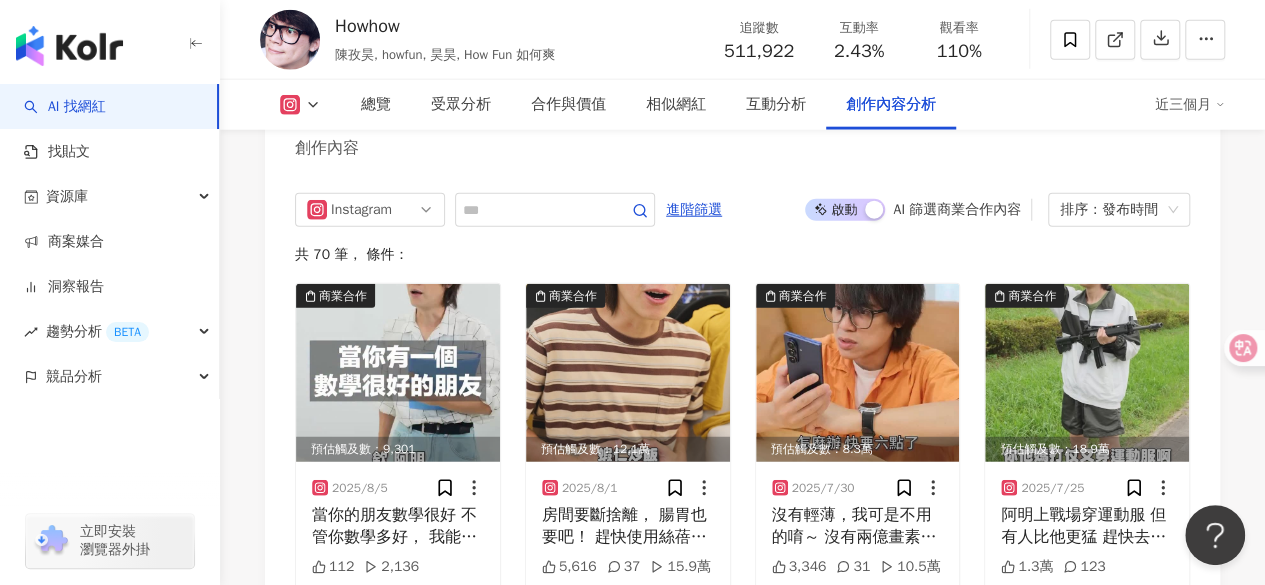 scroll, scrollTop: 6158, scrollLeft: 0, axis: vertical 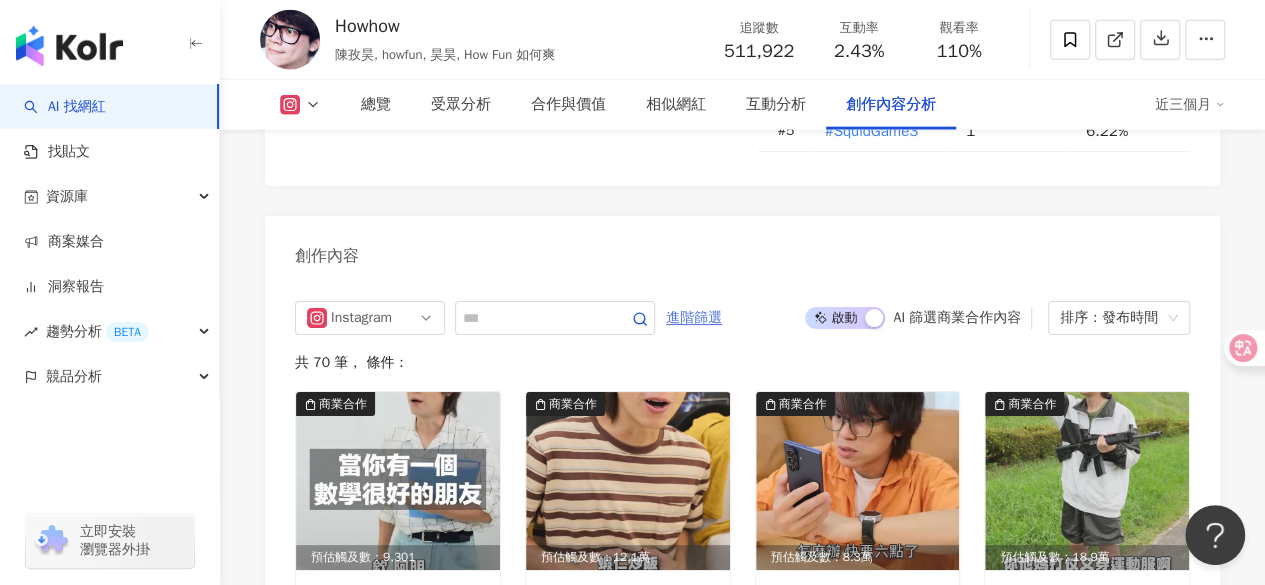 click on "進階篩選" at bounding box center (694, 318) 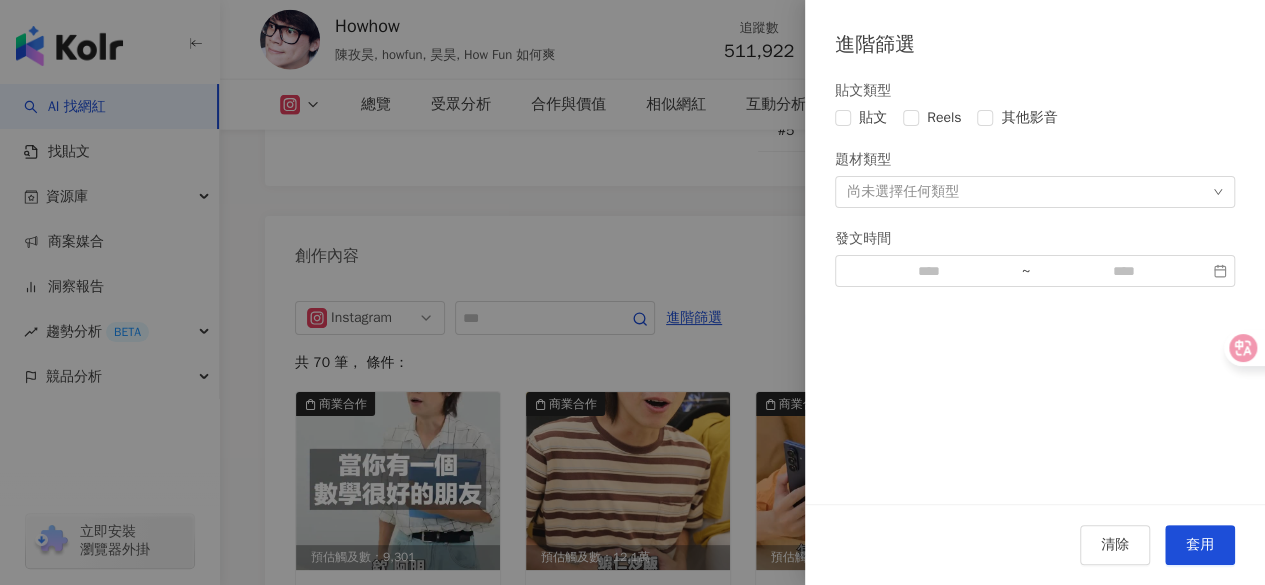 click at bounding box center (632, 292) 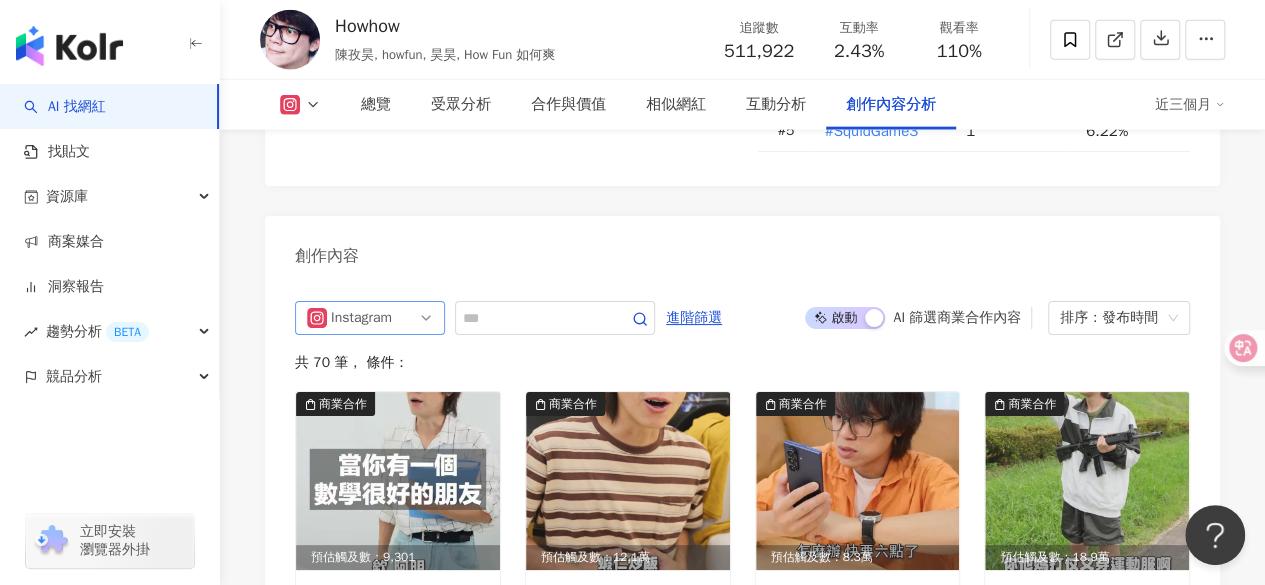 click on "Instagram" at bounding box center [370, 318] 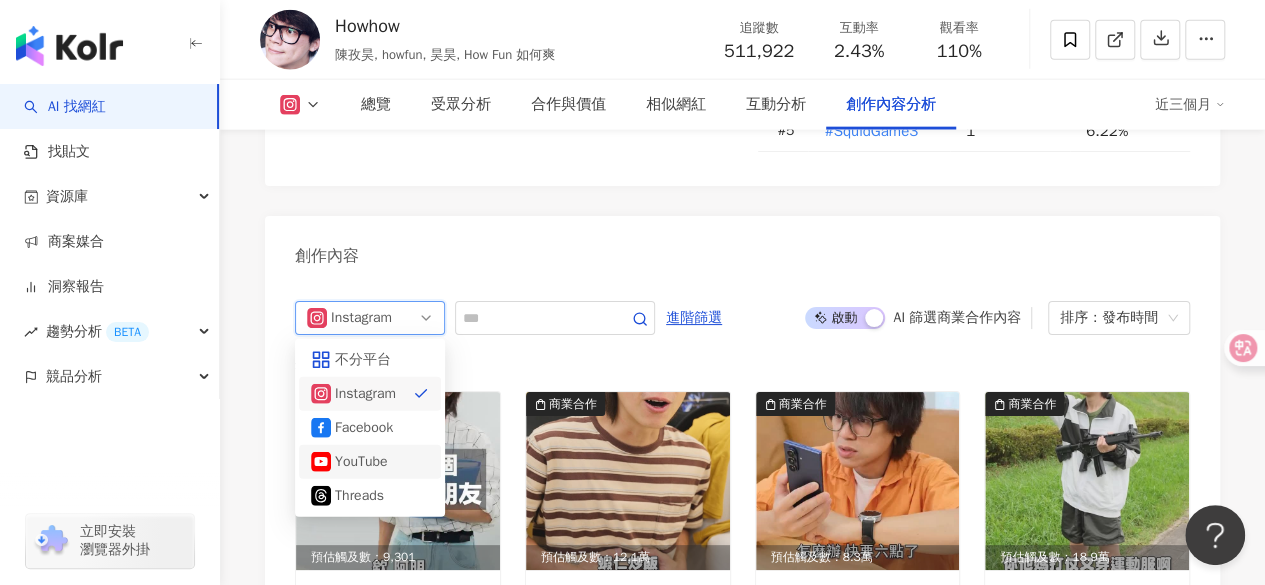 click on "YouTube" at bounding box center [367, 462] 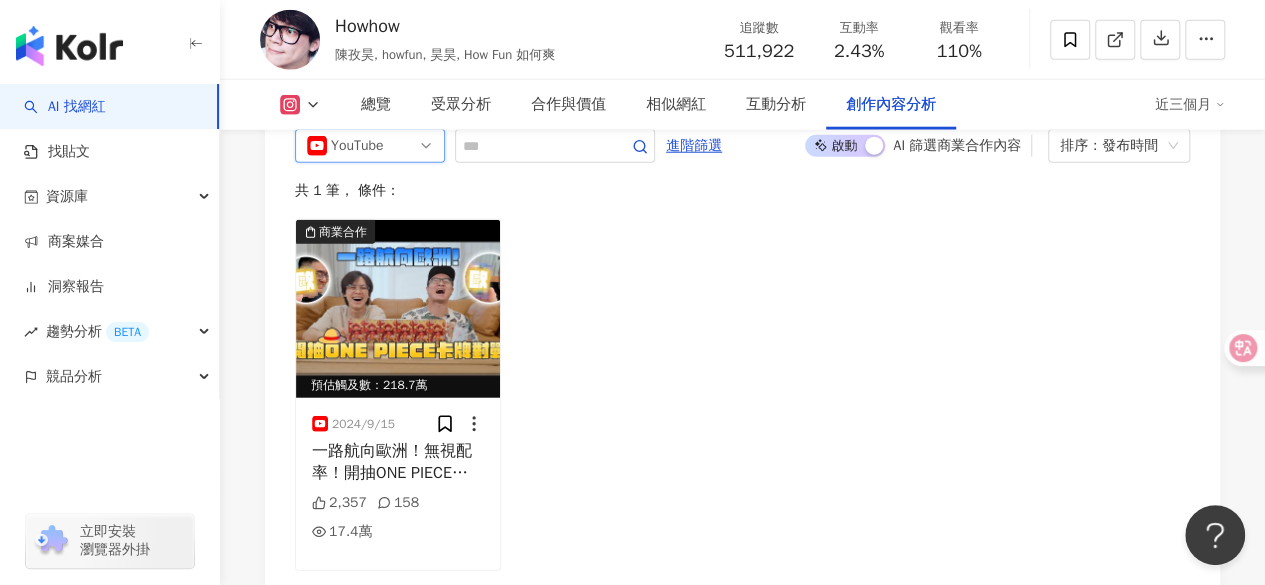 scroll, scrollTop: 6358, scrollLeft: 0, axis: vertical 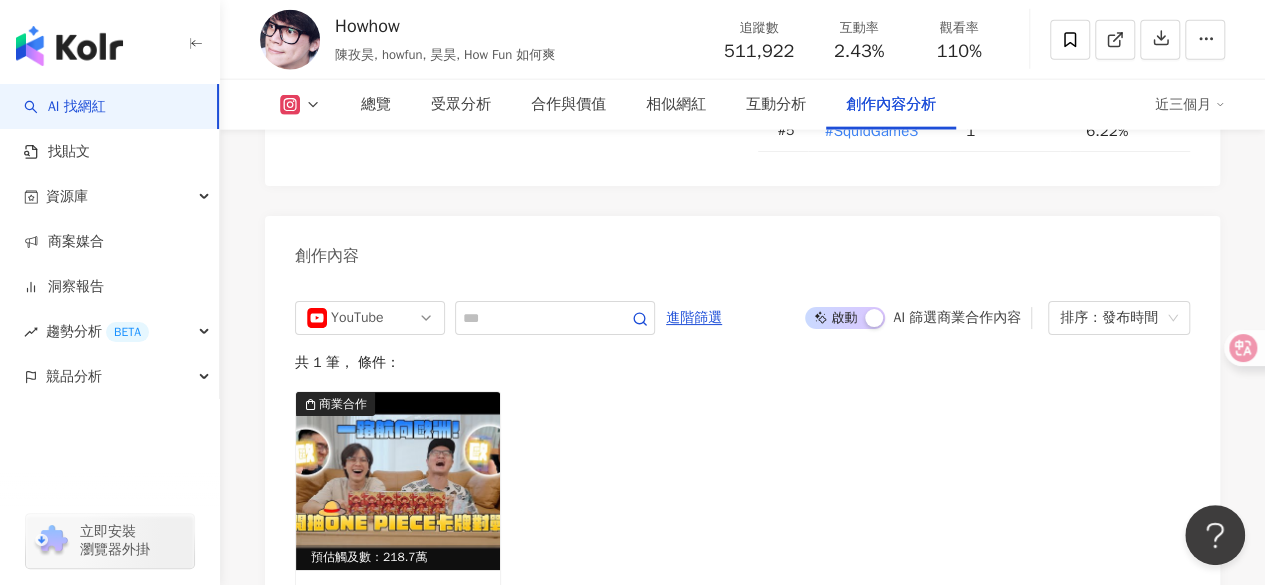 click on "YouTube fb yt threads 不分平台 Instagram Facebook YouTube Threads 進階篩選 啟動 關閉 AI 篩選商業合作內容 排序：發布時間 共 1 筆 ，   條件： 商業合作 預估觸及數：218.7萬 2024/9/15 一路航向歐洲！無視配率！開抽ONE PIECE卡牌對戰 / HowFun今天要來開箱ONE PIECE卡牌對戰，
來跟我們一起航向歐洲。 2,357 158 17.4萬" at bounding box center [742, 522] 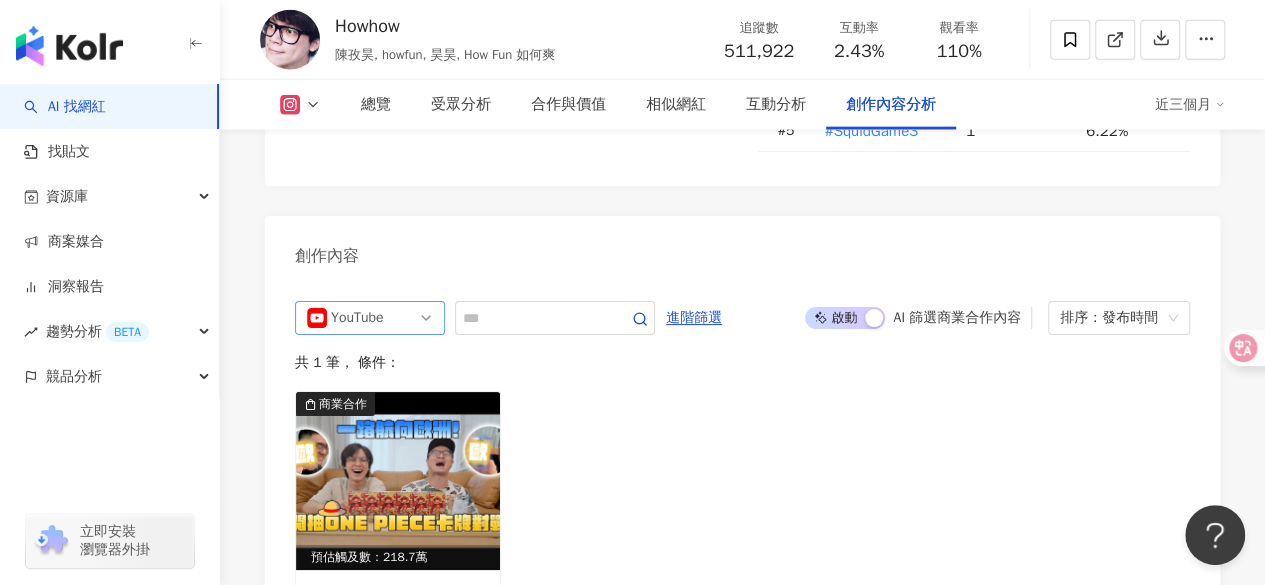 click on "YouTube" at bounding box center (370, 318) 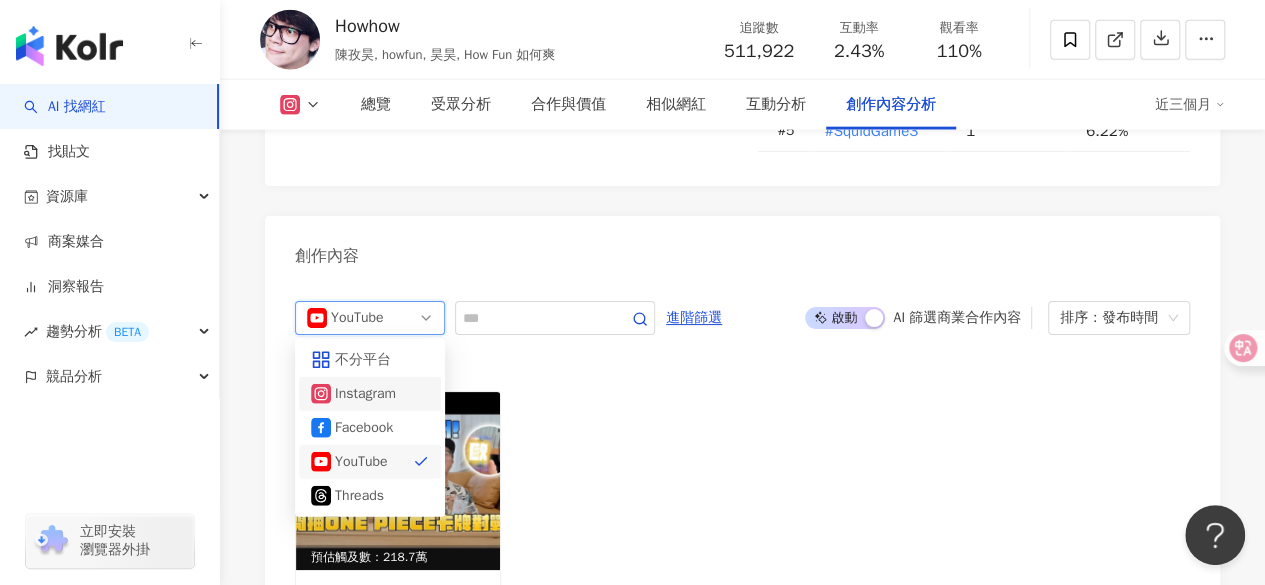 click on "Instagram" at bounding box center (367, 394) 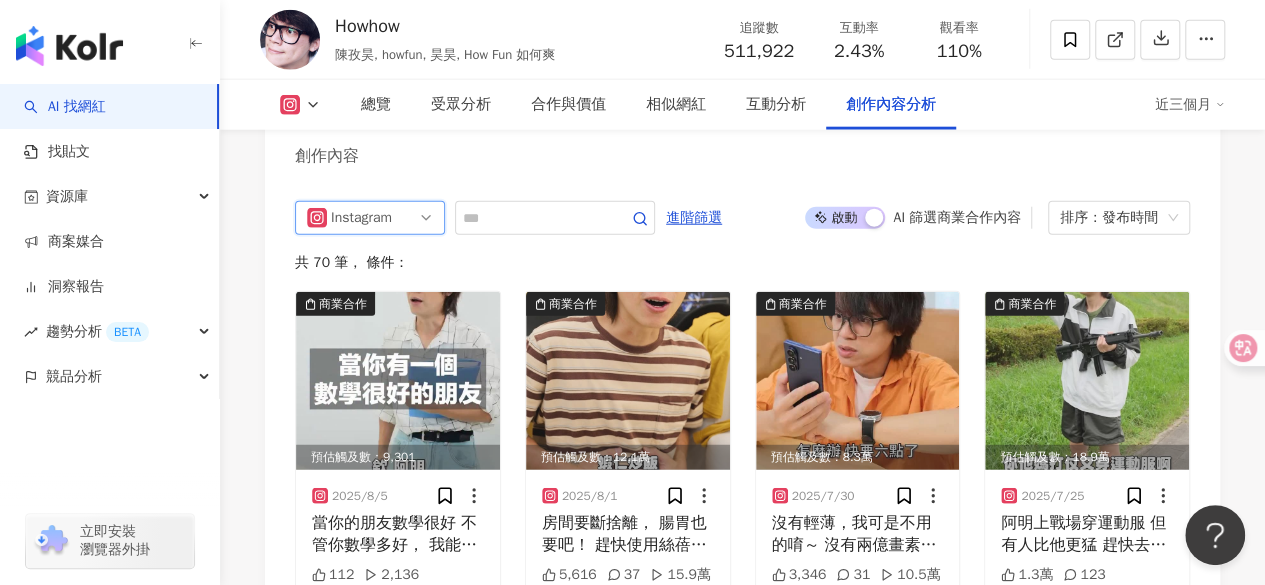 scroll, scrollTop: 6358, scrollLeft: 0, axis: vertical 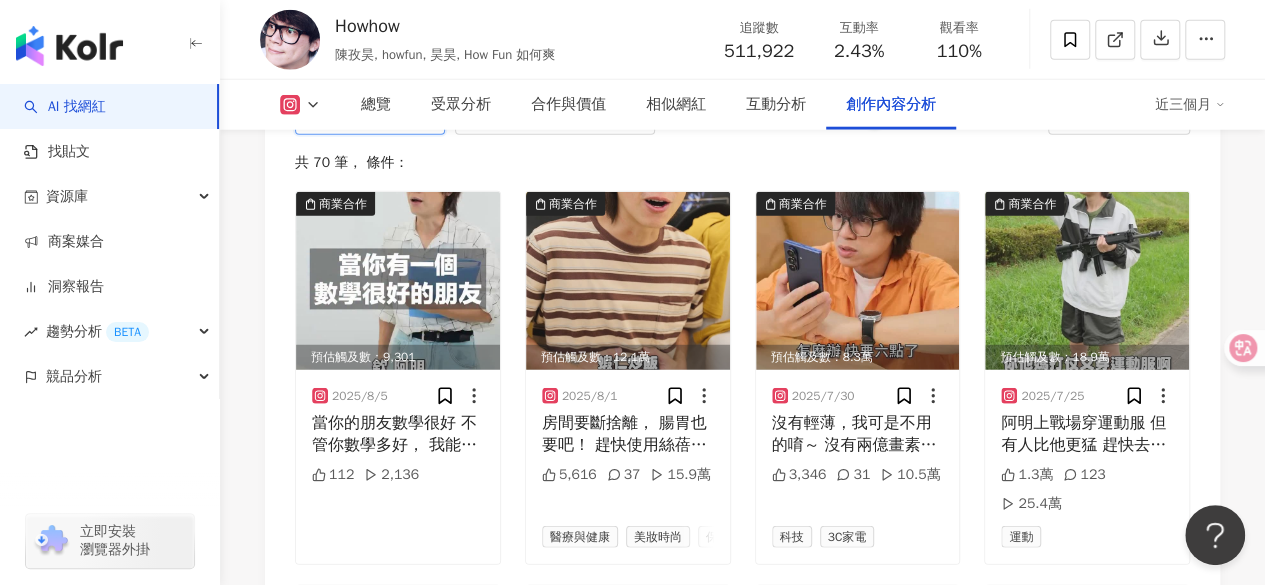 click on "Instagram" at bounding box center (370, 118) 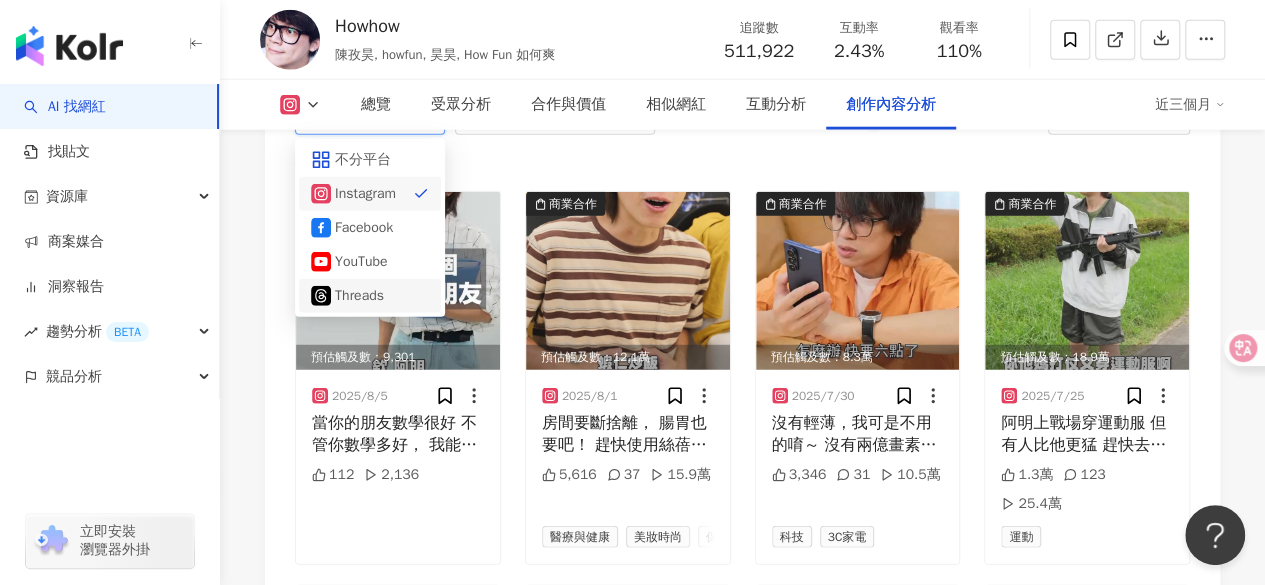 click on "Threads" at bounding box center [367, 296] 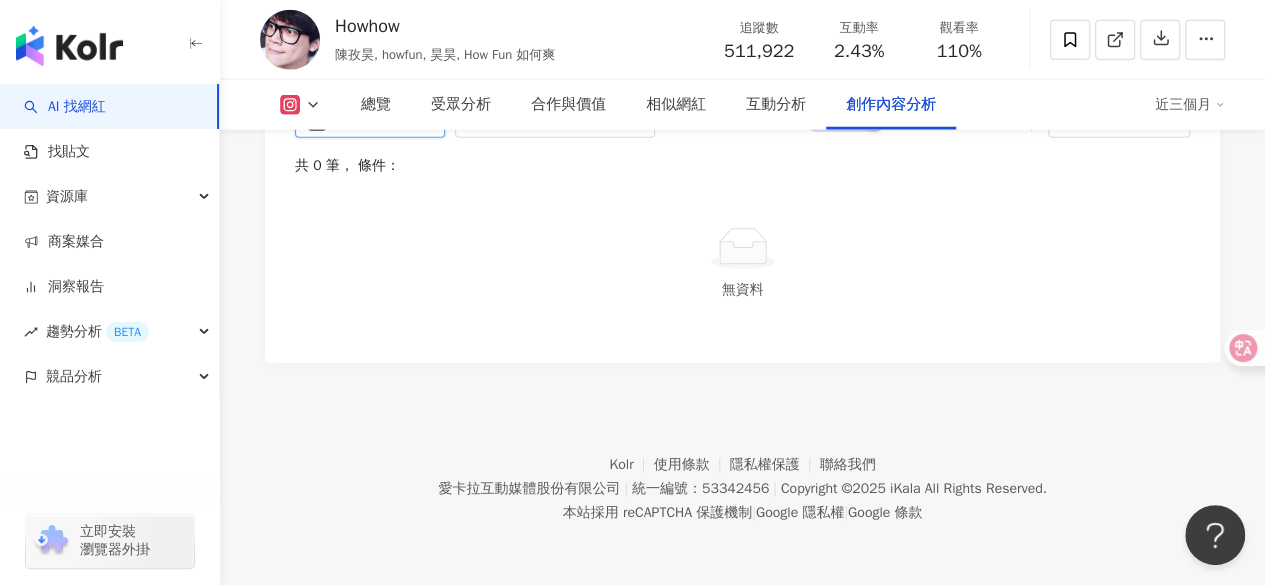 scroll, scrollTop: 6258, scrollLeft: 0, axis: vertical 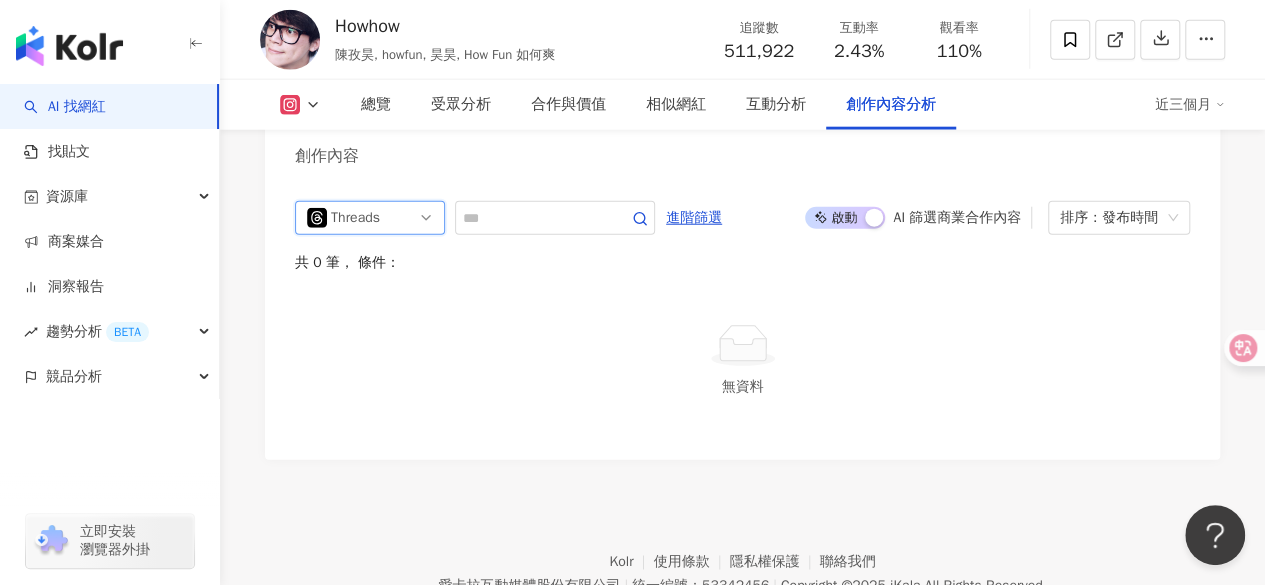 click on "threads Threads yt threads 不分平台 Instagram Facebook YouTube Threads 進階篩選 啟動 關閉 AI 篩選商業合作內容 排序：發布時間 共 0 筆 ，   條件： 無資料" at bounding box center [742, 320] 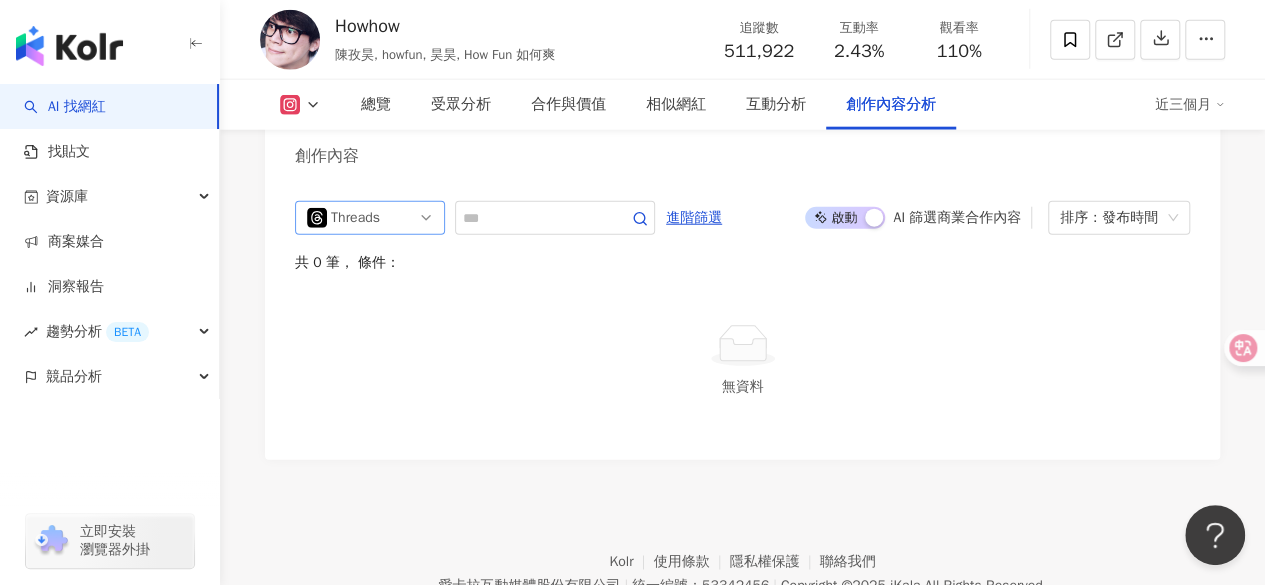 click on "Threads" at bounding box center [370, 218] 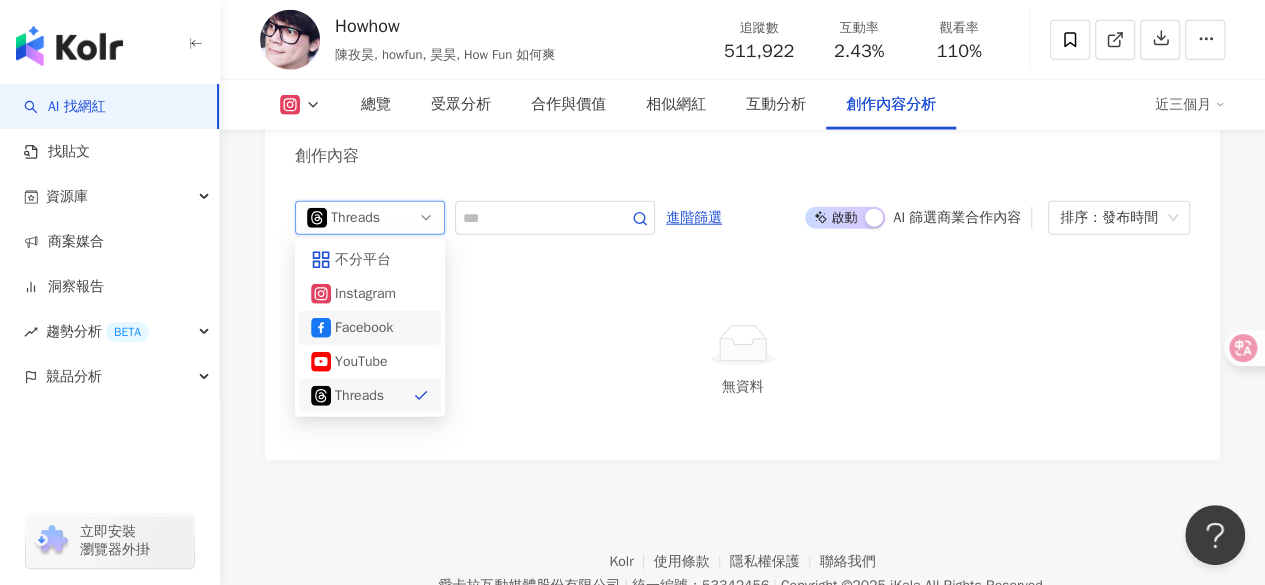 click on "Facebook" at bounding box center (370, 328) 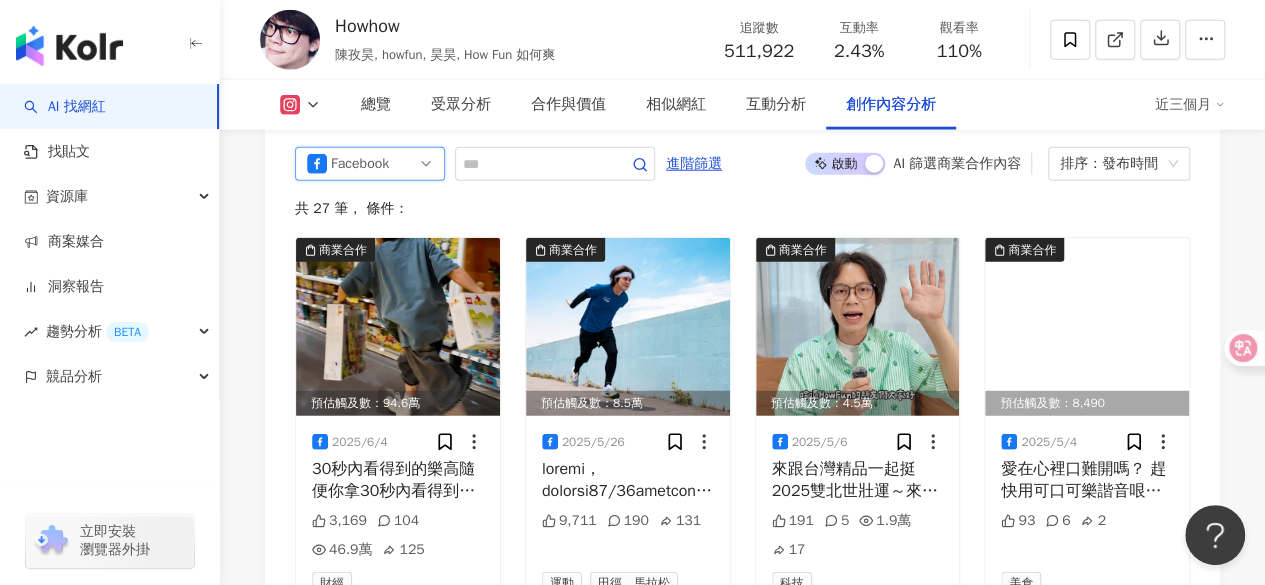 scroll, scrollTop: 6358, scrollLeft: 0, axis: vertical 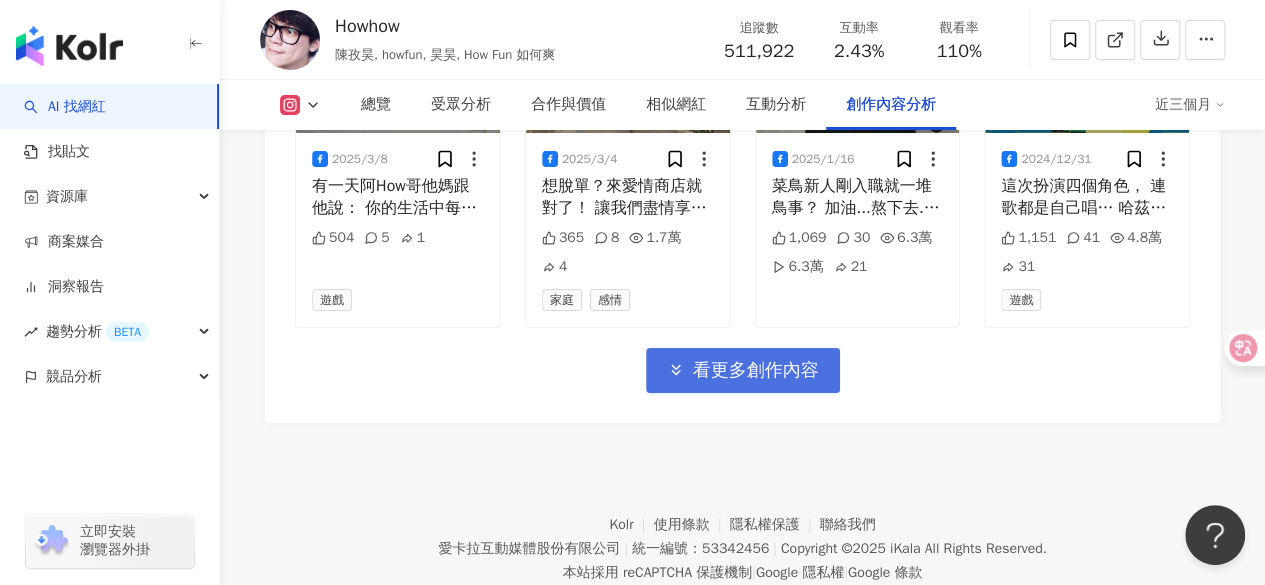 click on "看更多創作內容" at bounding box center (756, 371) 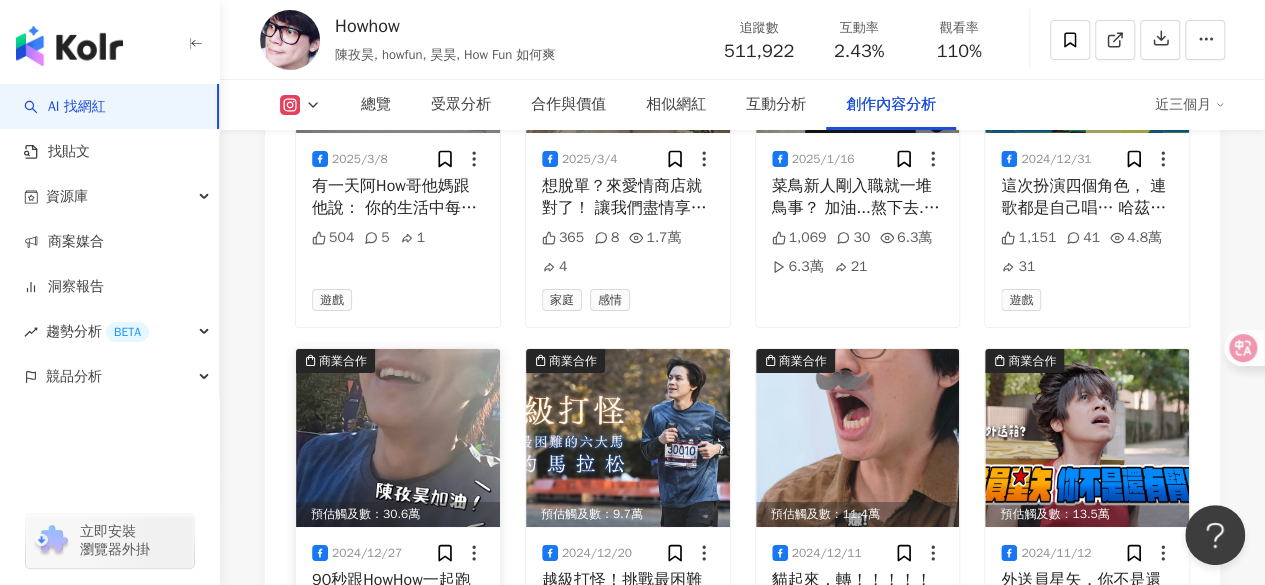 scroll, scrollTop: 7583, scrollLeft: 0, axis: vertical 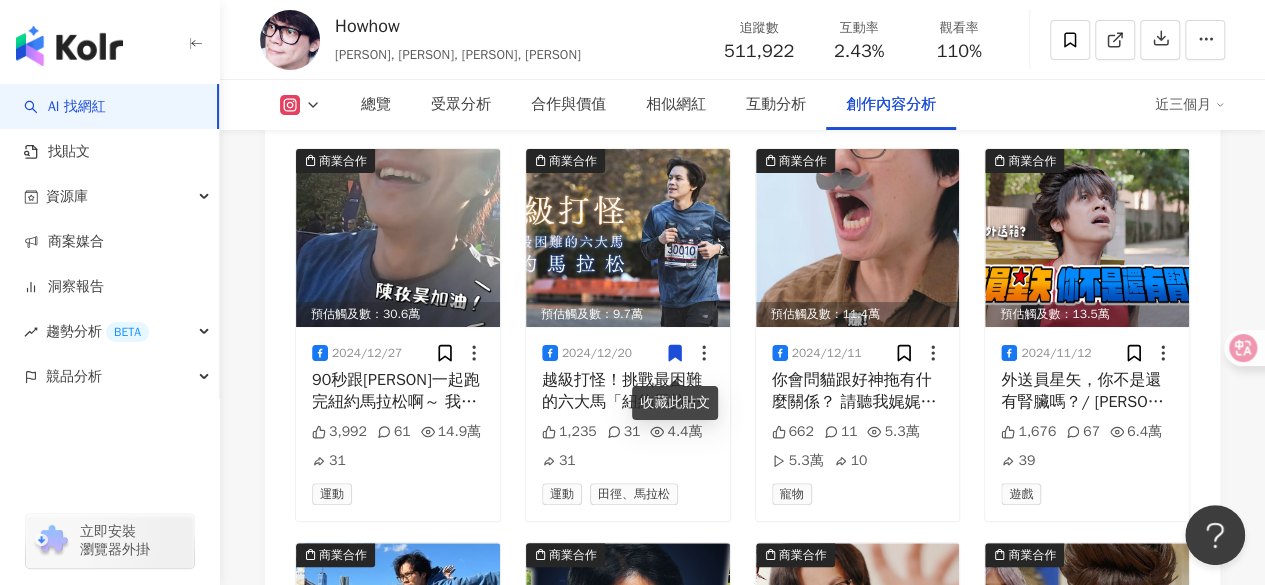 drag, startPoint x: 1070, startPoint y: 394, endPoint x: 1214, endPoint y: 405, distance: 144.41953 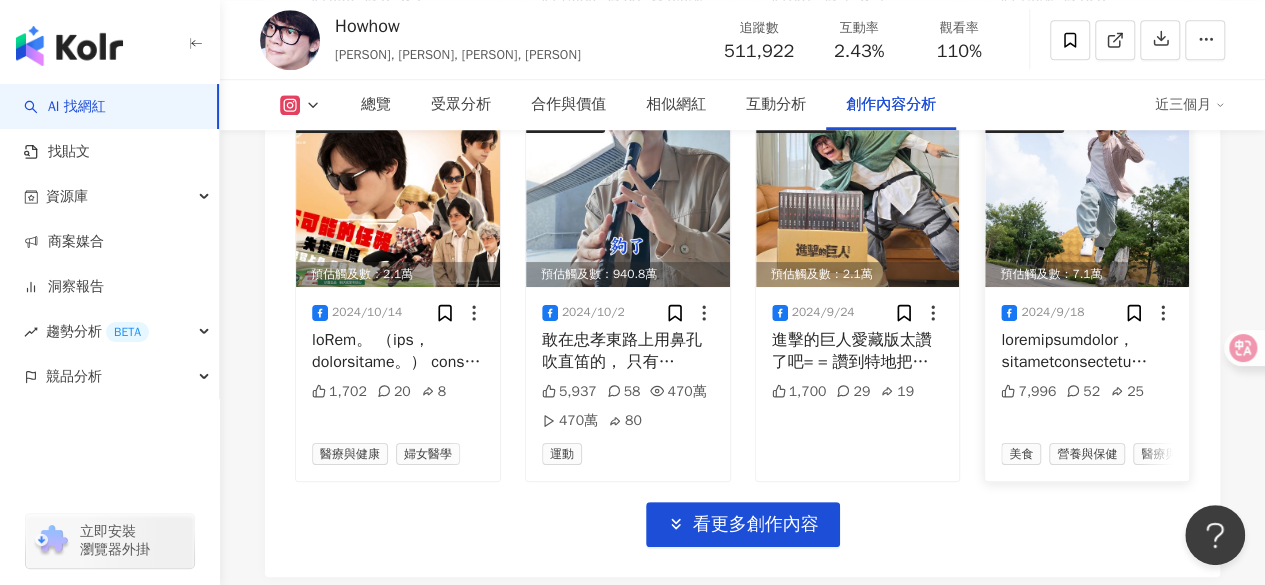 scroll, scrollTop: 8483, scrollLeft: 0, axis: vertical 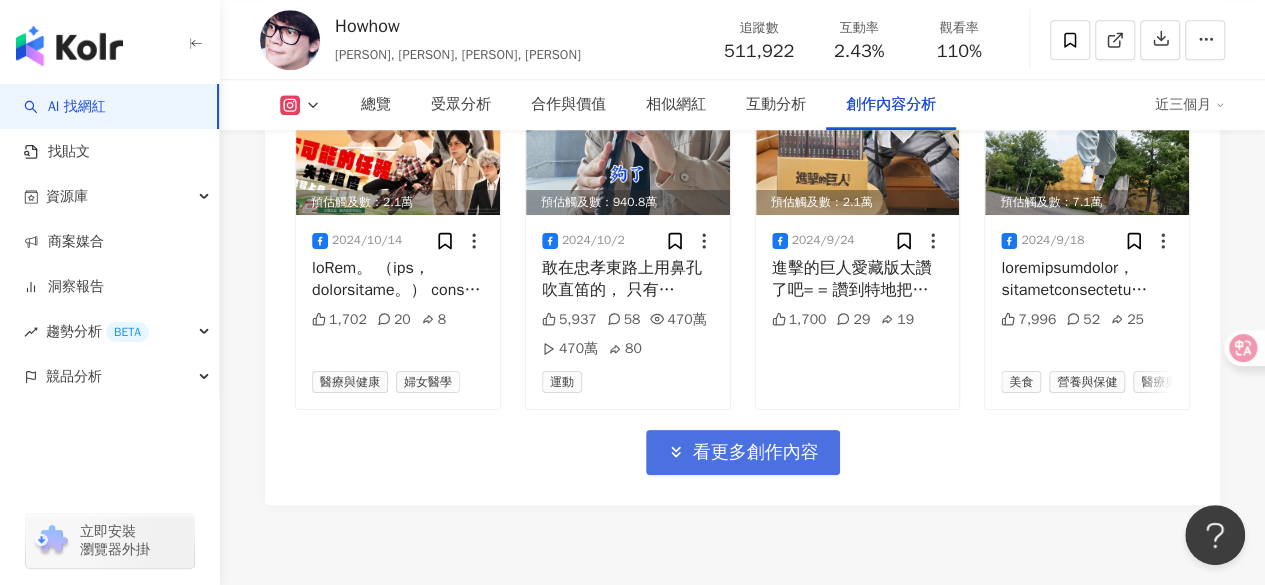 click on "看更多創作內容" at bounding box center [756, 453] 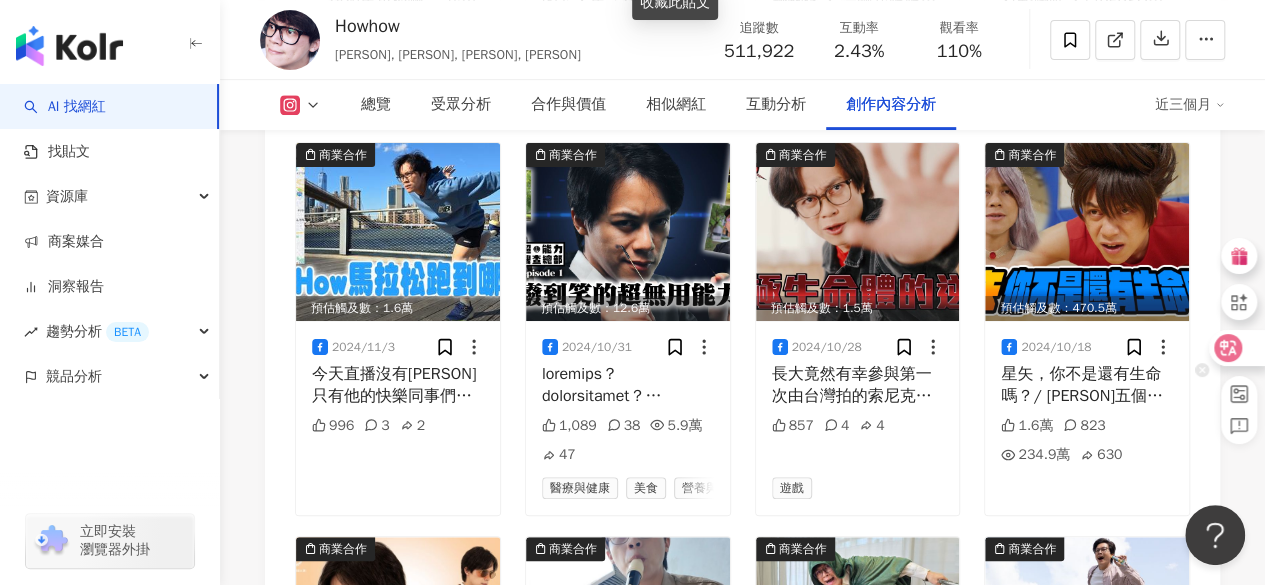 scroll, scrollTop: 8083, scrollLeft: 0, axis: vertical 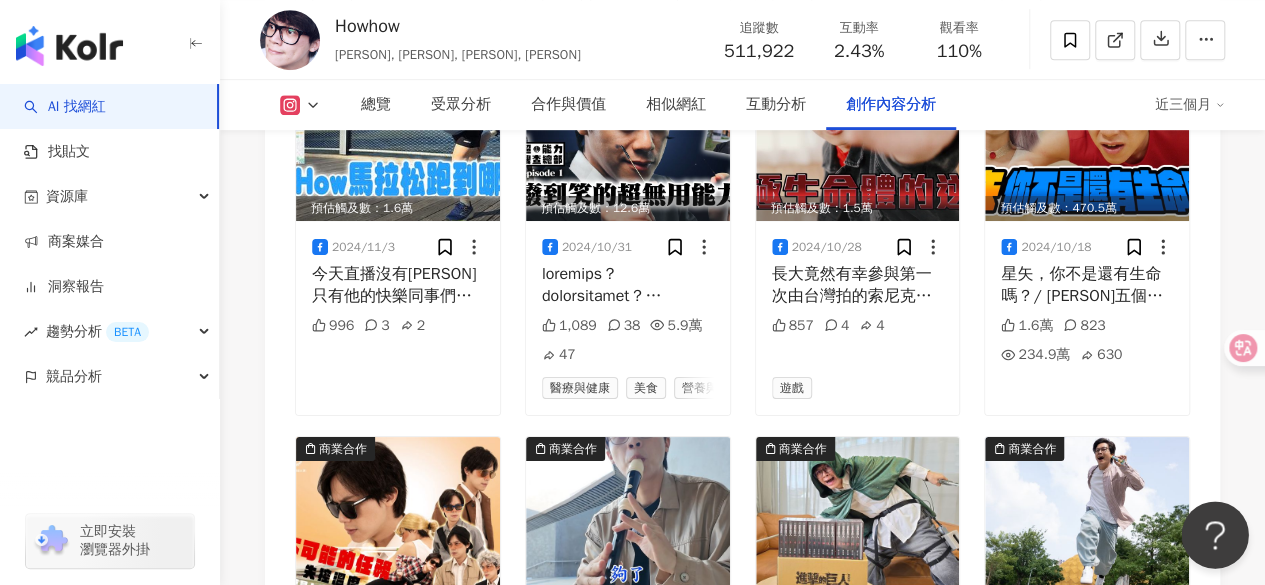 drag, startPoint x: 1220, startPoint y: 530, endPoint x: 1218, endPoint y: 477, distance: 53.037724 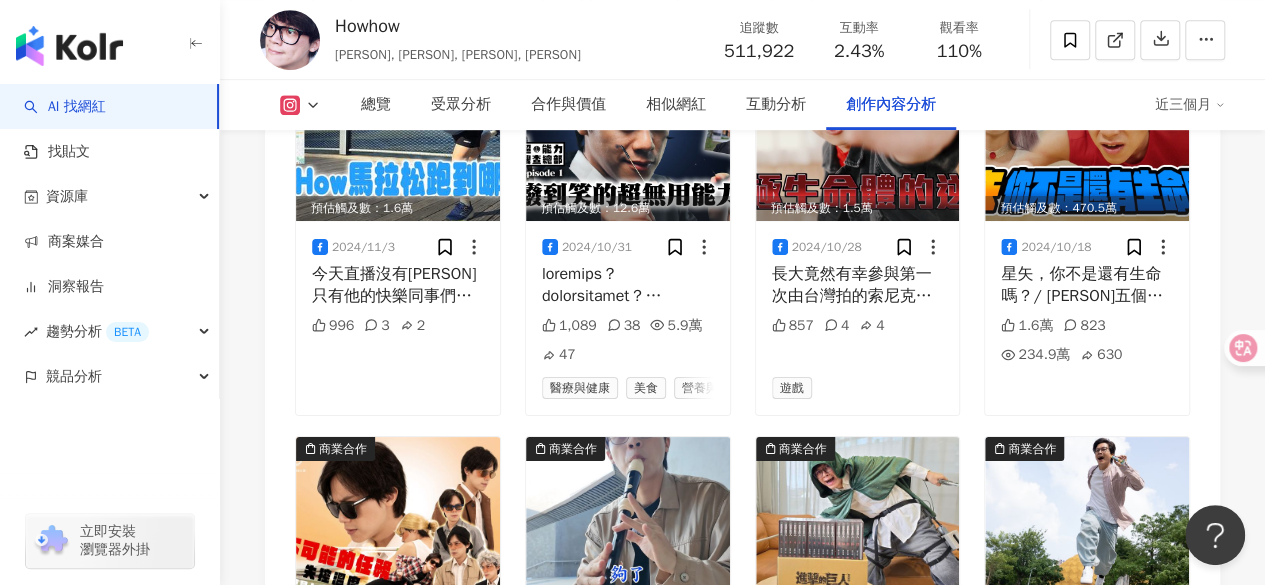 type 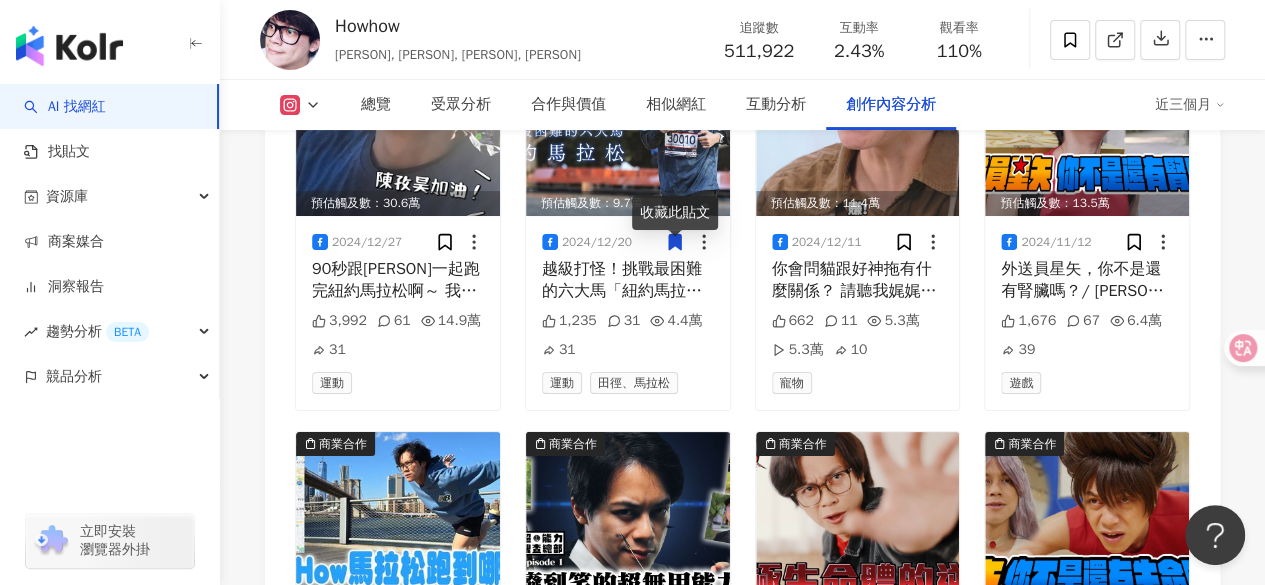 scroll, scrollTop: 7589, scrollLeft: 0, axis: vertical 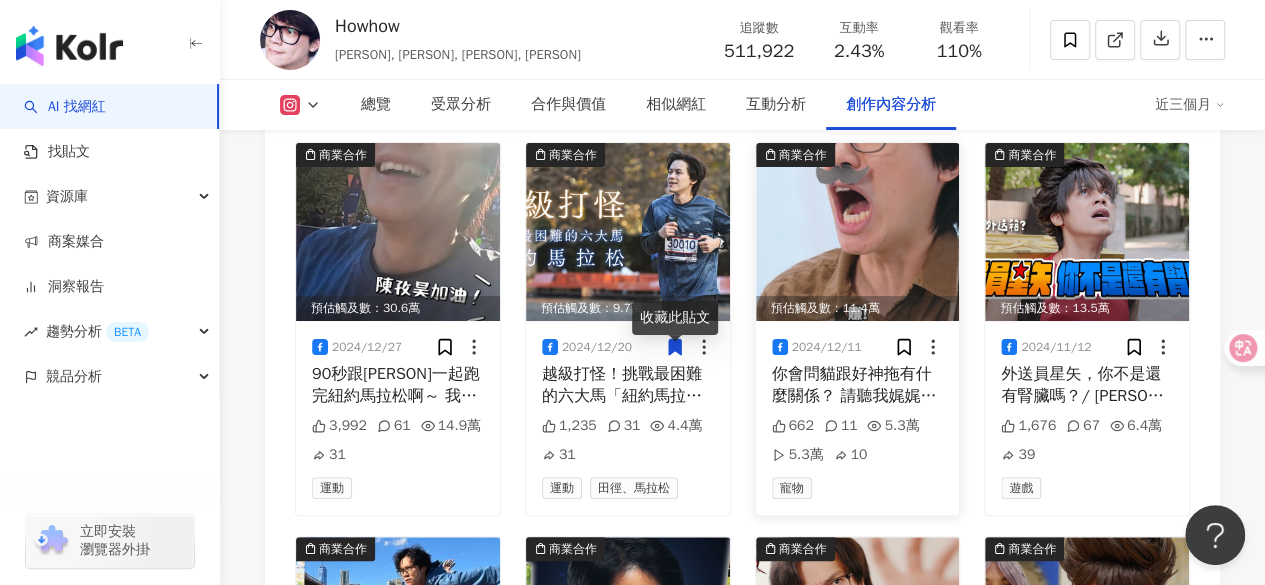 drag, startPoint x: 1208, startPoint y: 2, endPoint x: 928, endPoint y: 291, distance: 402.39407 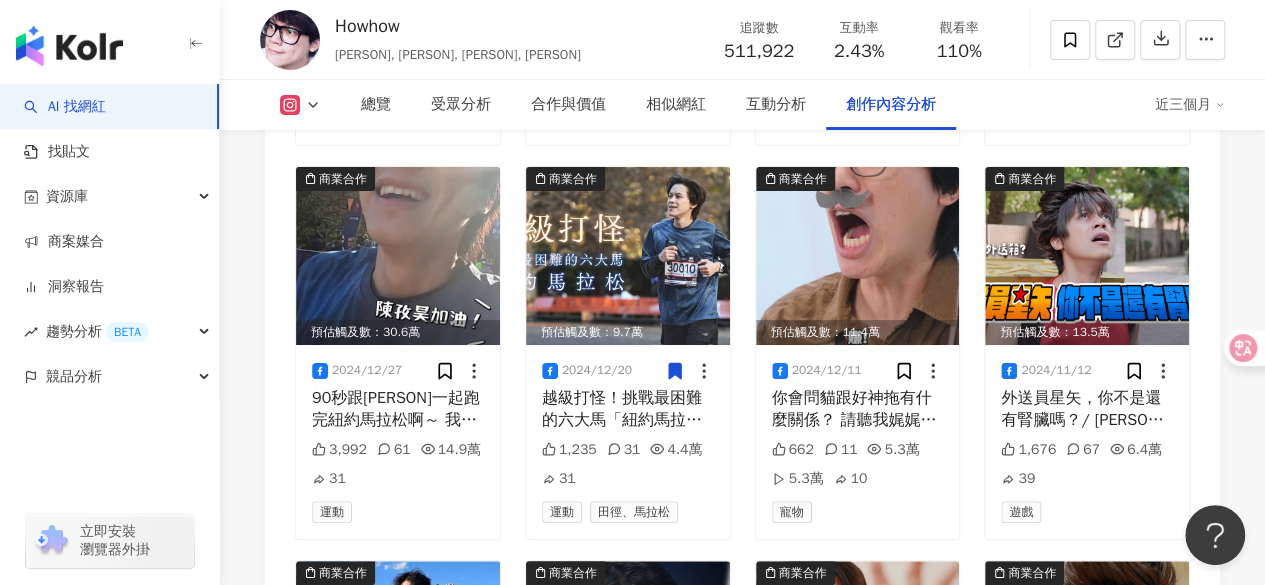drag, startPoint x: 1581, startPoint y: 0, endPoint x: 1200, endPoint y: 281, distance: 473.41525 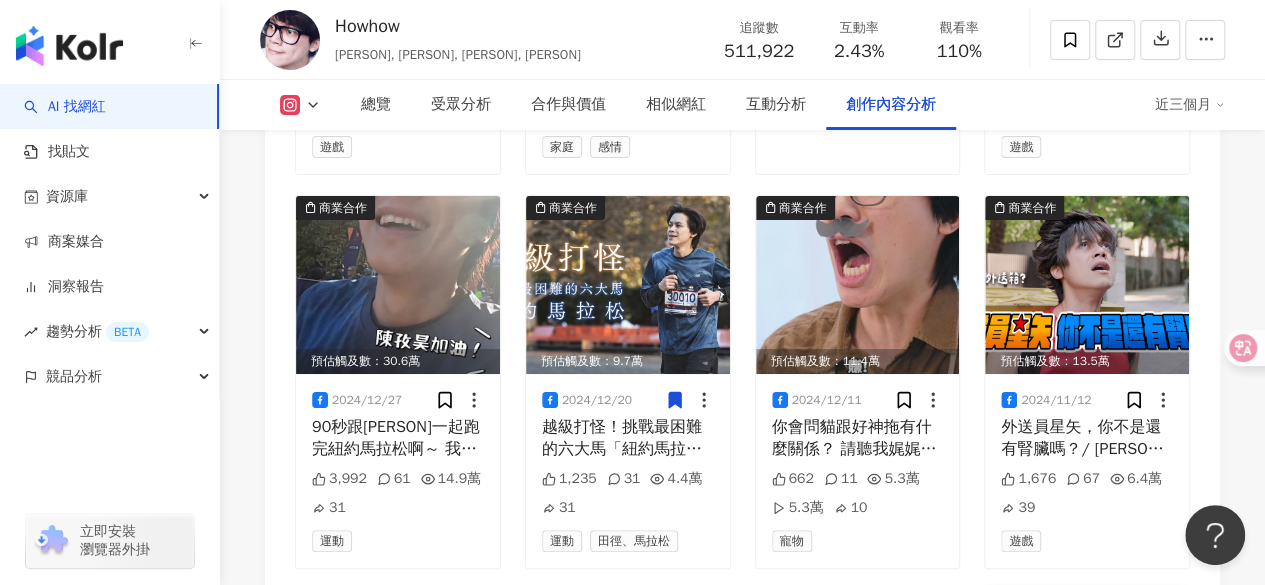 click on "星矢，你不是還有生命嗎？/ HowFun五個快樂的青銅聖鬥士，
爲了搶奪慣老闆雅典娜的黃金聖衣箱，
燃燒小宇宙開打啦～
東映正版授權的聖鬥士星矢最新作《聖鬥士星矢EX》！
現在預約就送【150 抽自選SSR】！
還能領到 限定女神【城戶沙織】哦～
https://e.movergames.com/E4RRP" at bounding box center [1087, 832] 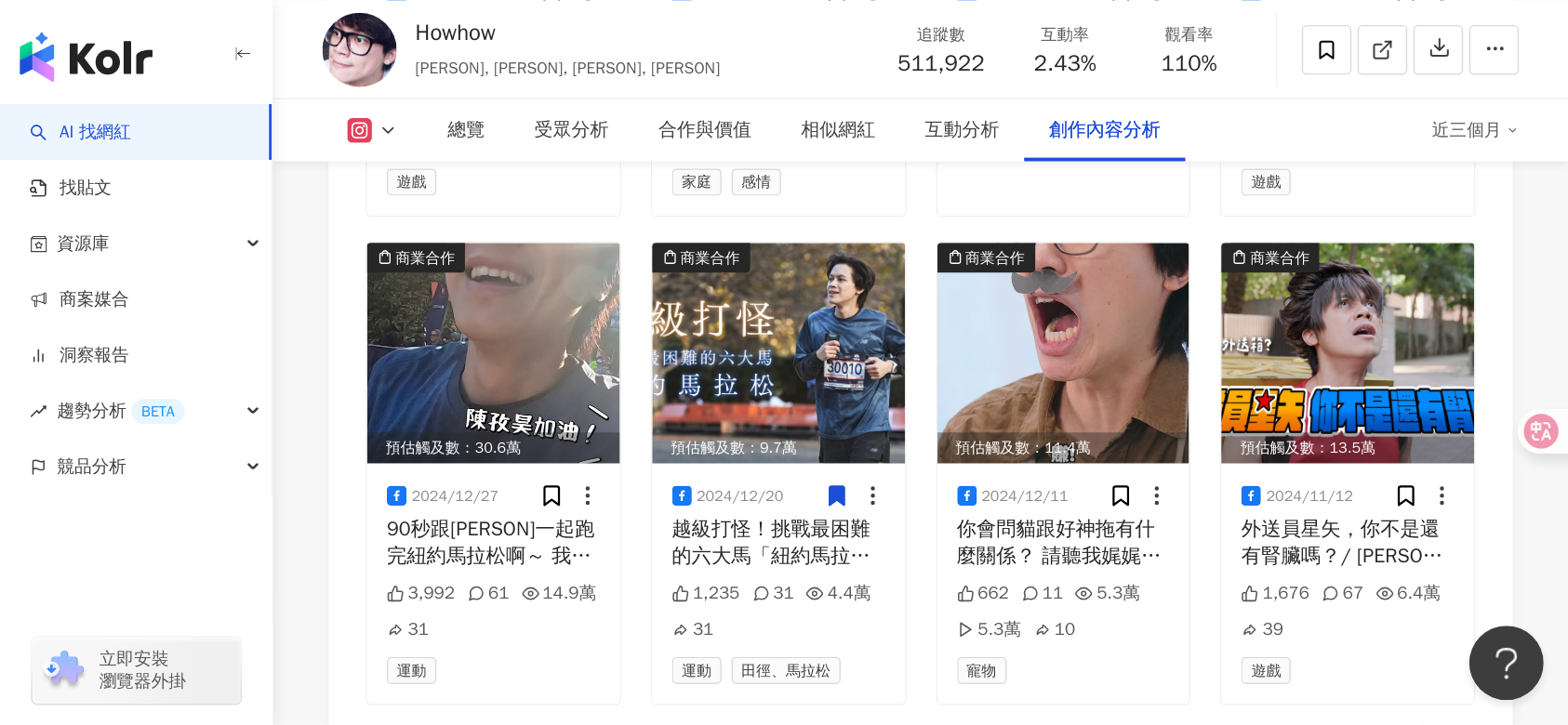 scroll, scrollTop: 7103, scrollLeft: 0, axis: vertical 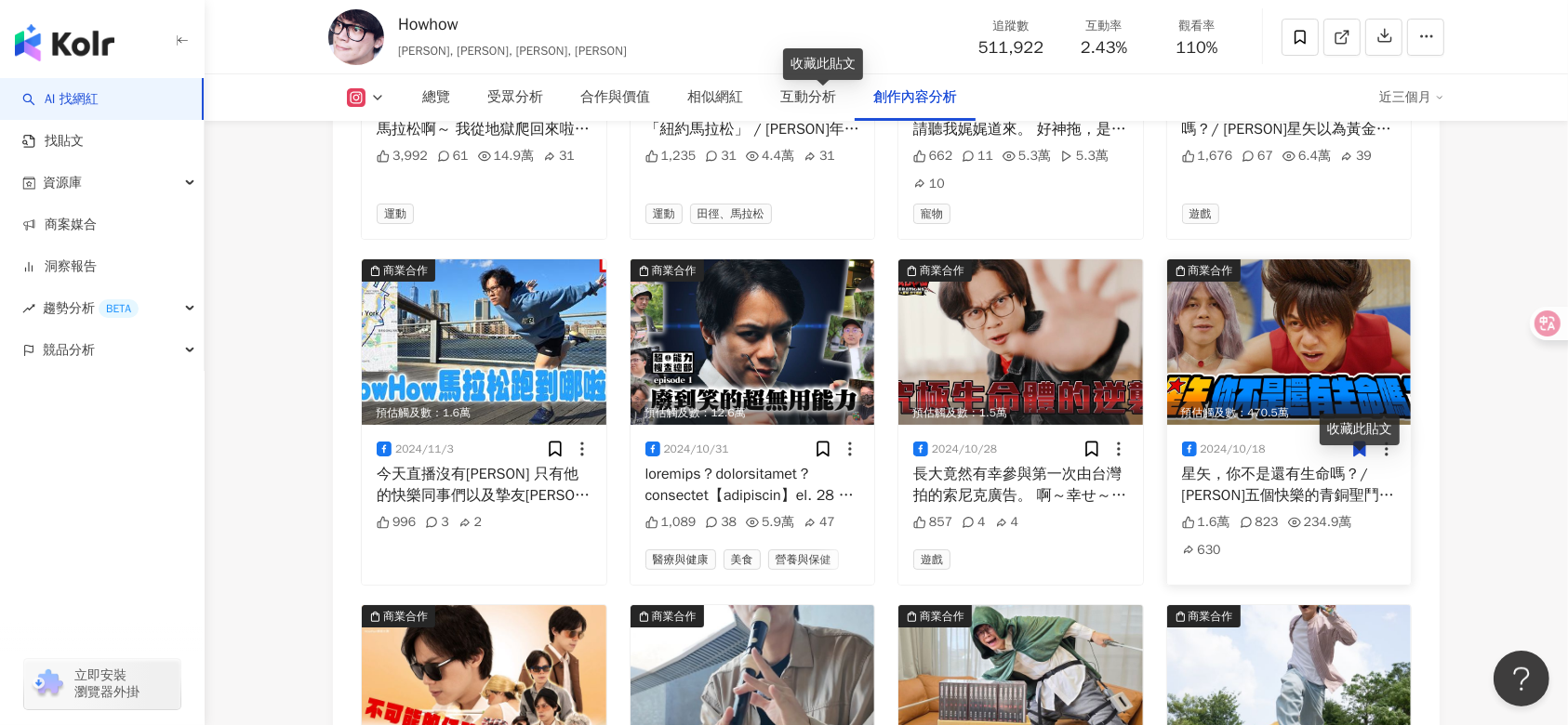 click on "View post on Facebook 查看原始貼文" at bounding box center [784, 362] 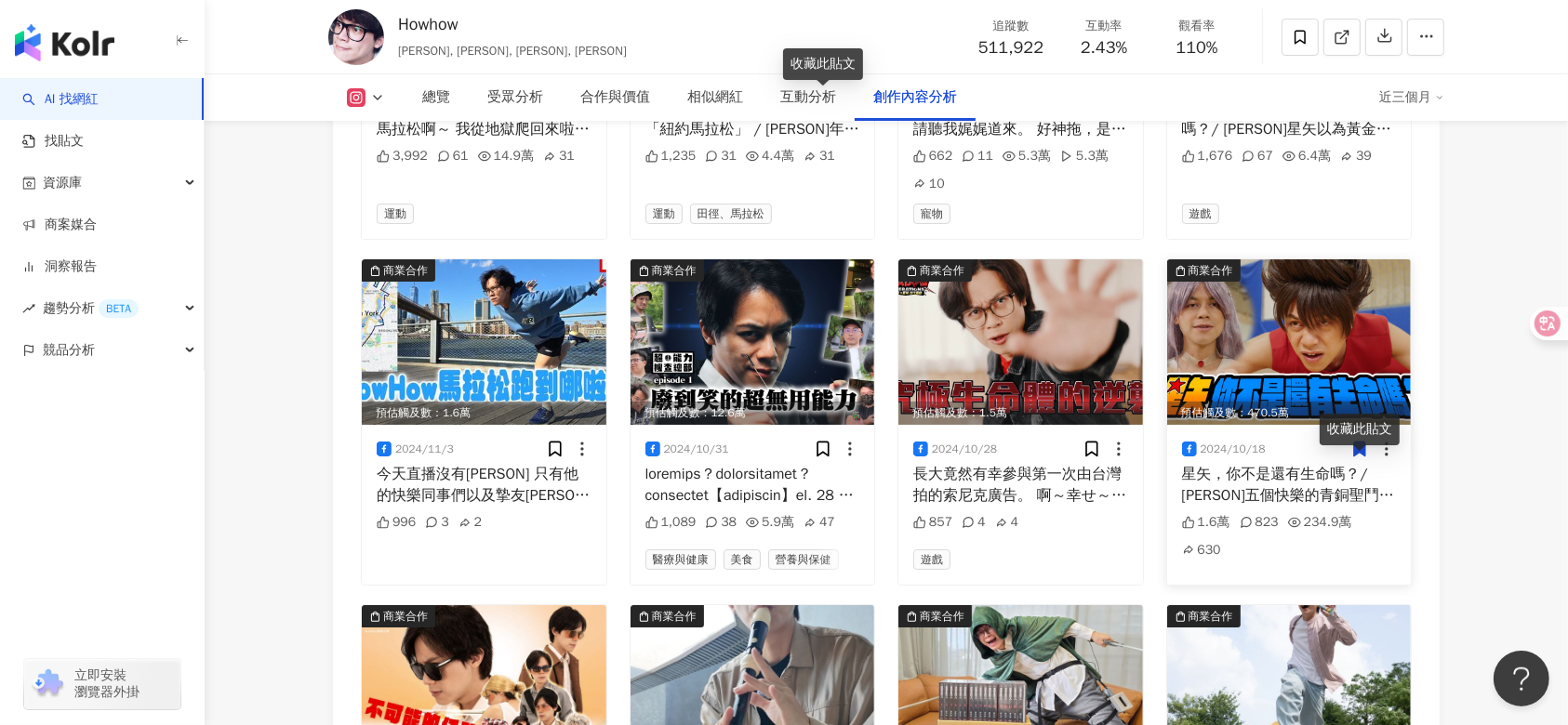 click at bounding box center (1289, 342) 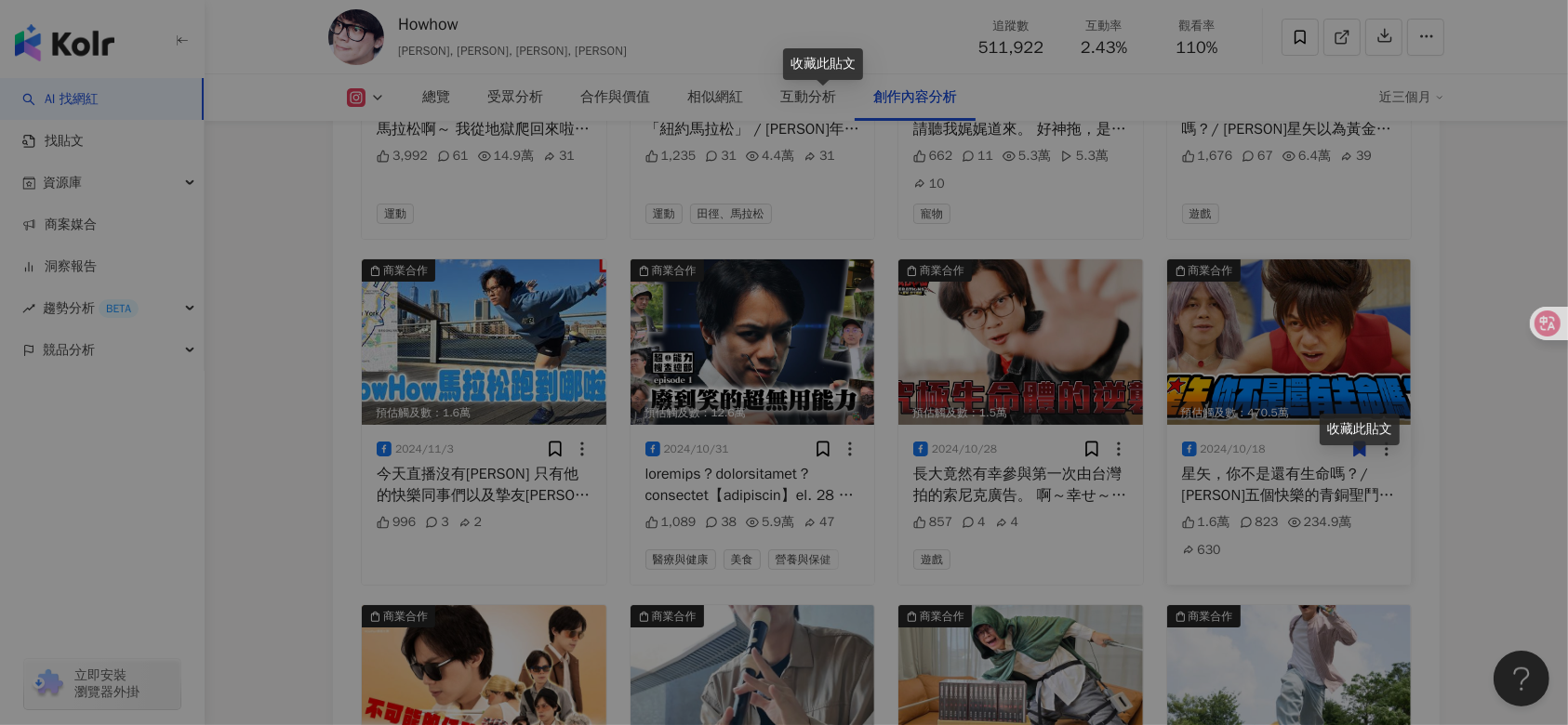 click on "View post on Facebook 查看原始貼文" at bounding box center (784, 362) 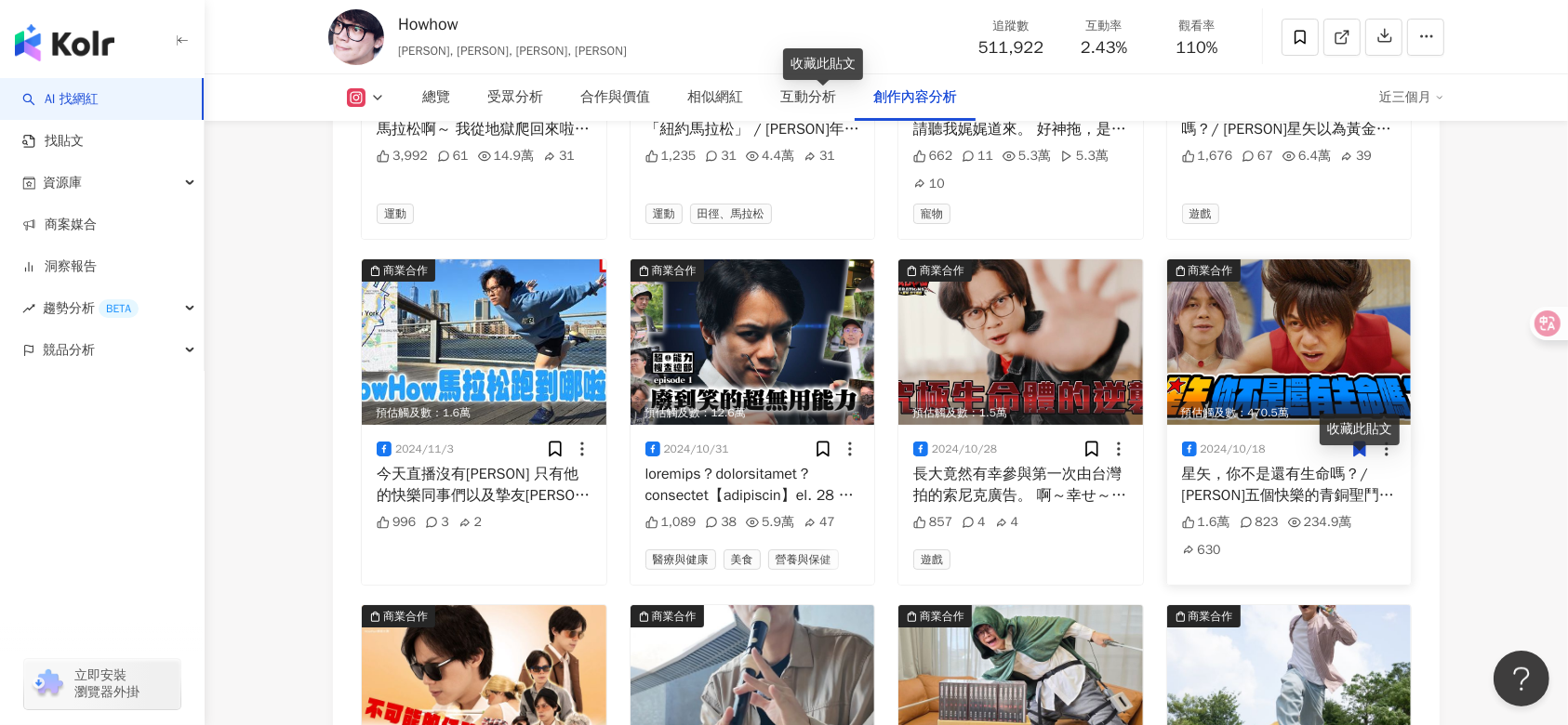 click at bounding box center [1289, 342] 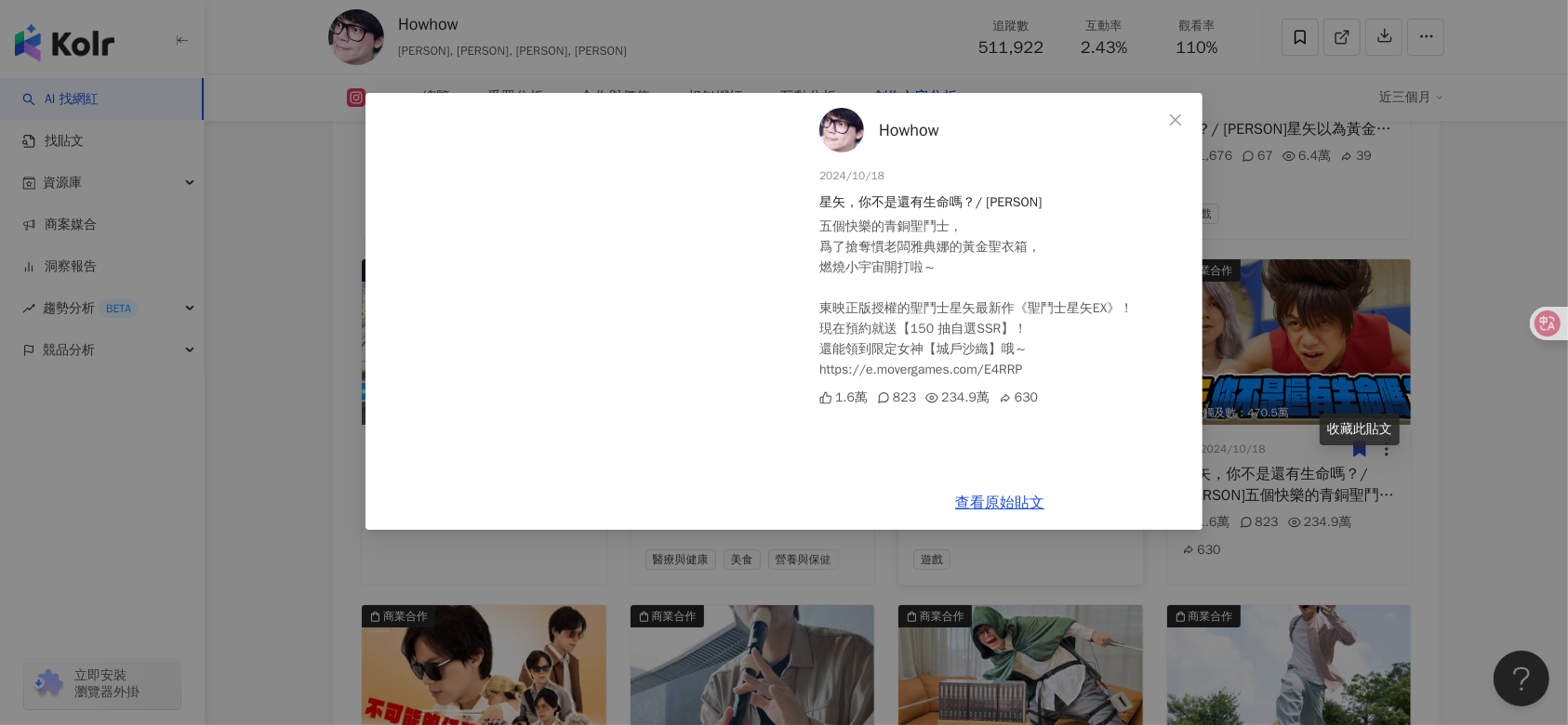 click 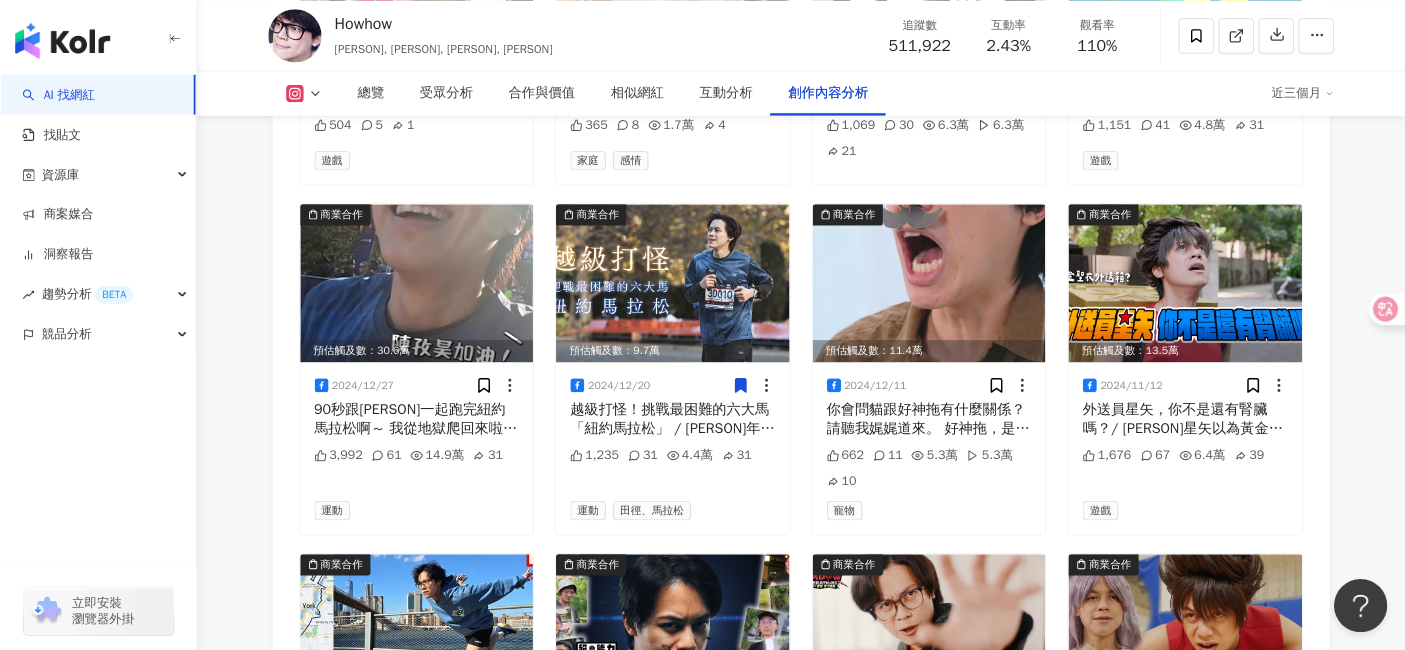 scroll, scrollTop: 6128, scrollLeft: 0, axis: vertical 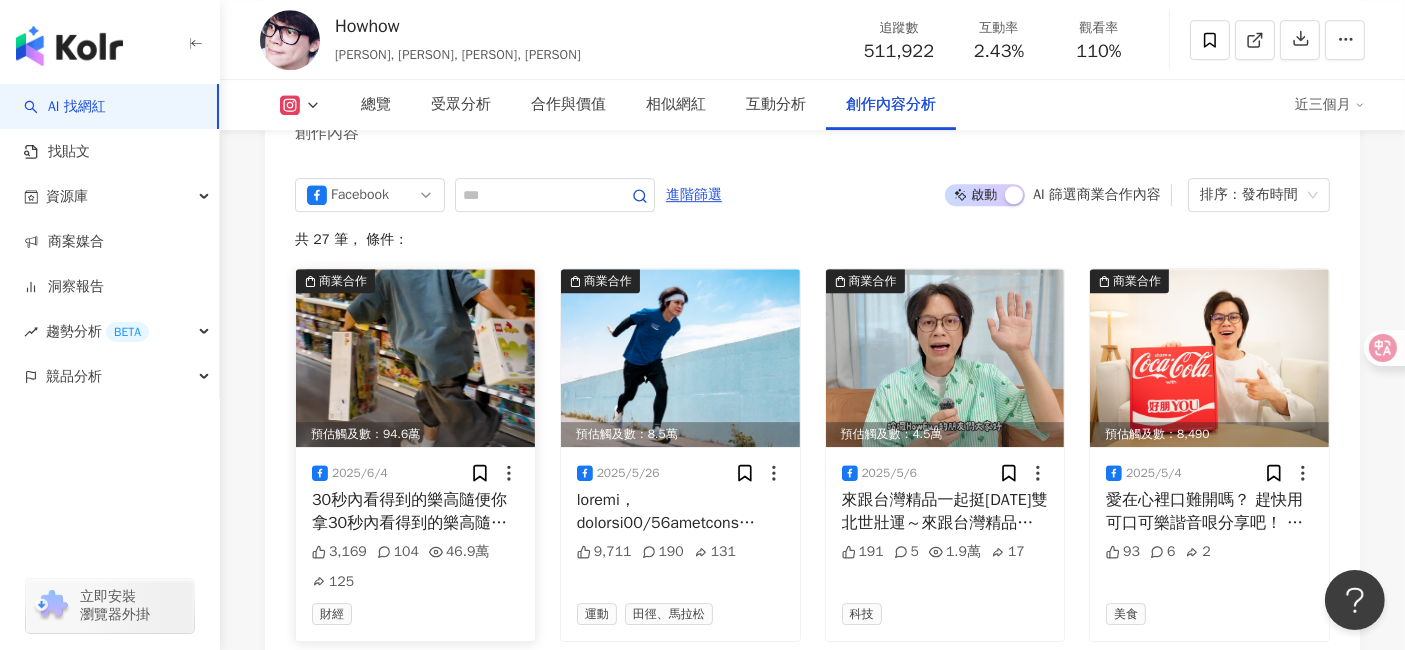 click at bounding box center (415, 358) 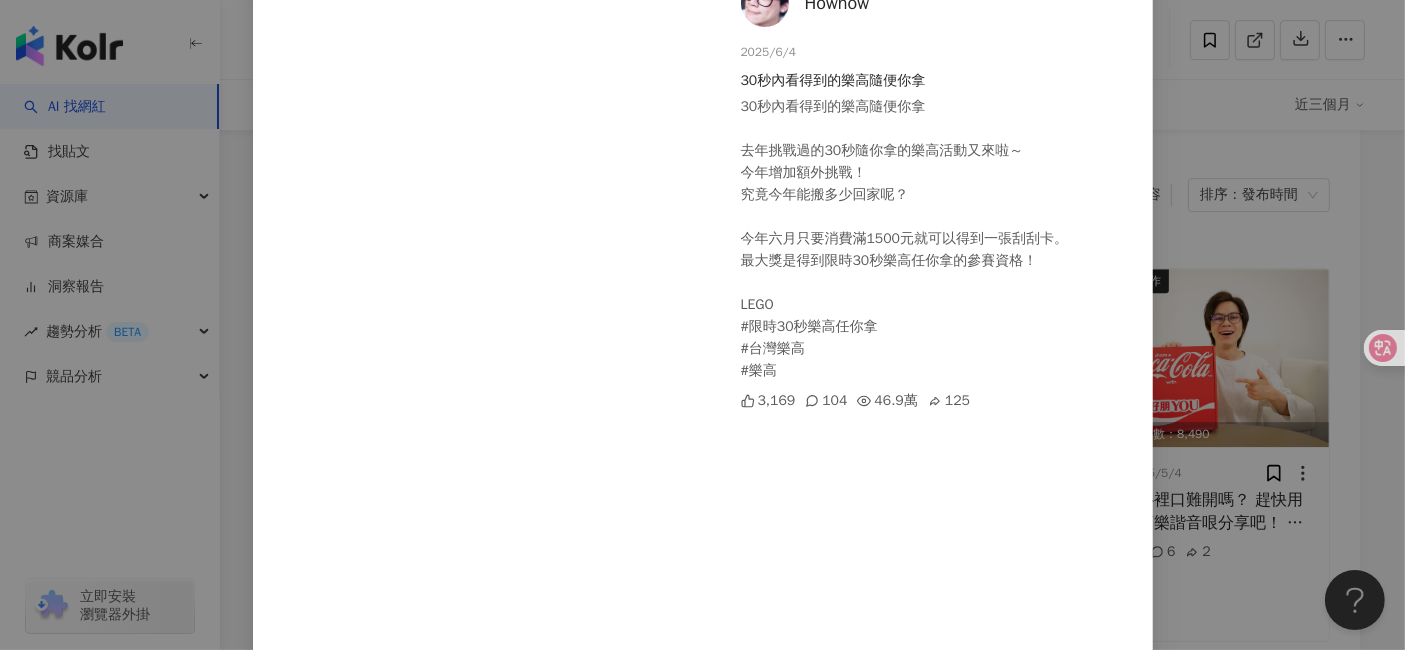 scroll, scrollTop: 0, scrollLeft: 0, axis: both 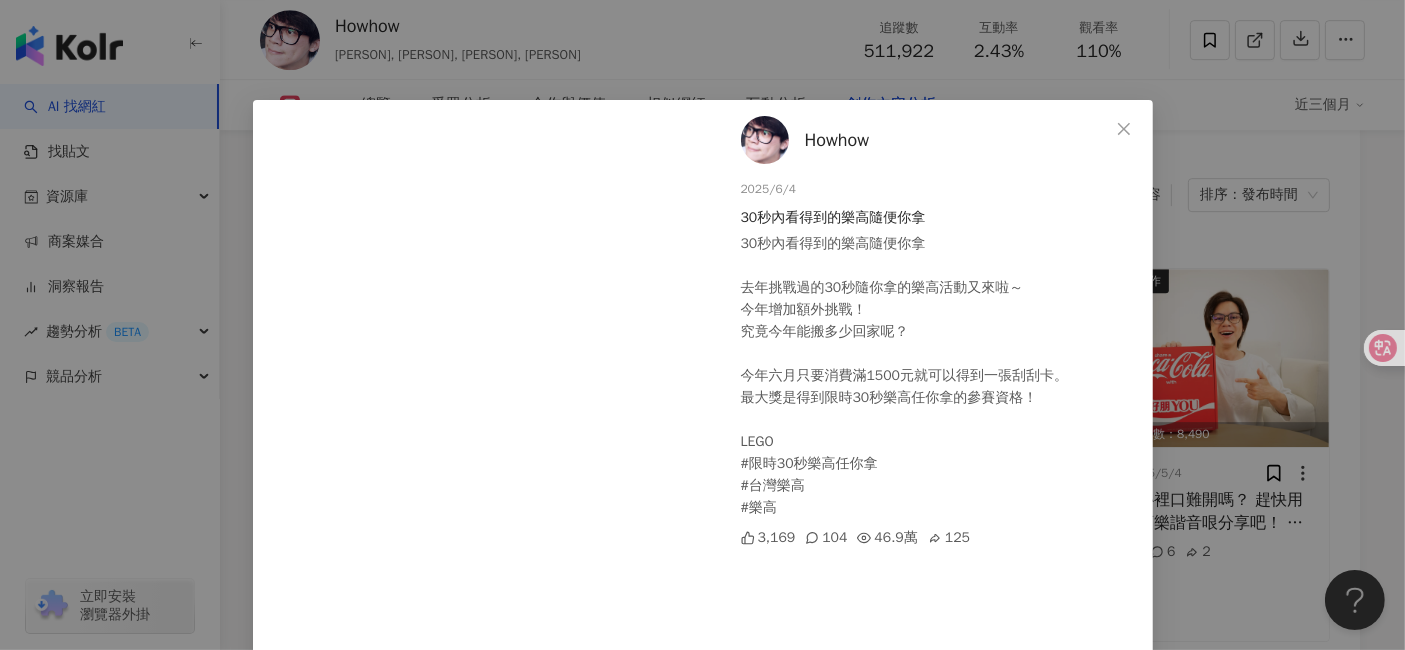 drag, startPoint x: 1122, startPoint y: 118, endPoint x: 770, endPoint y: 375, distance: 435.83597 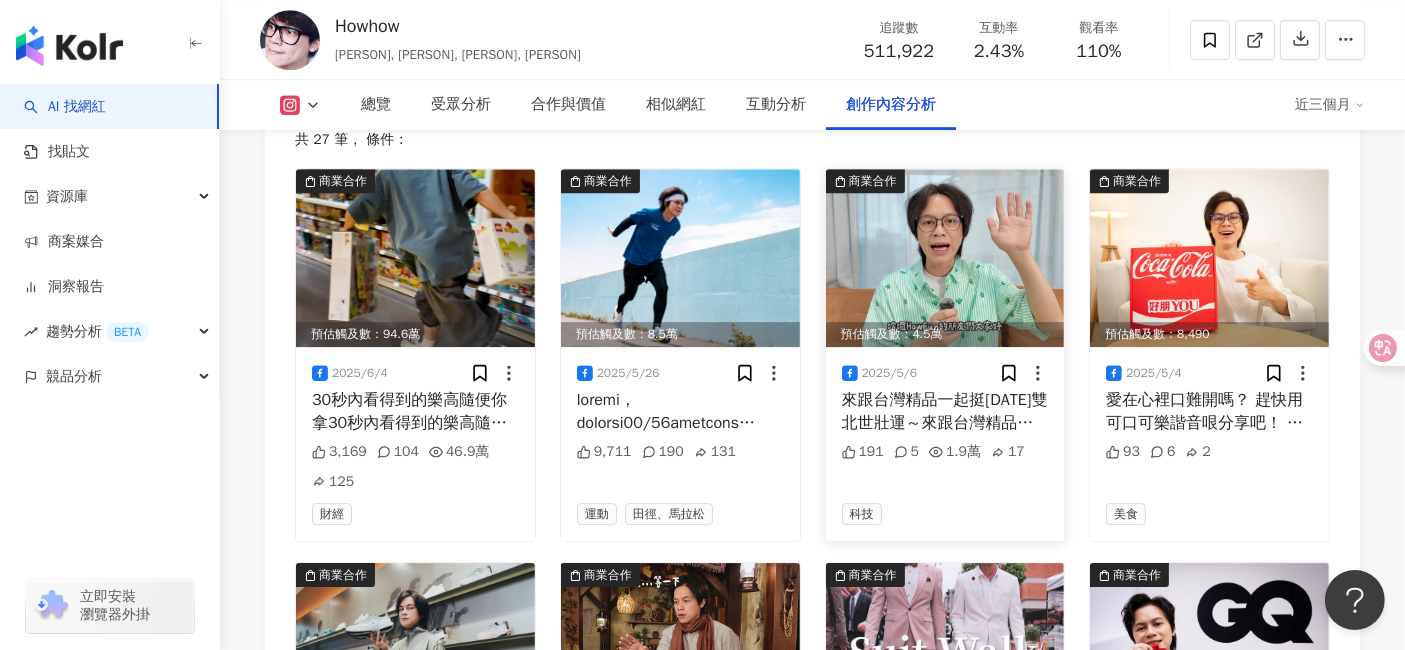 scroll, scrollTop: 6239, scrollLeft: 0, axis: vertical 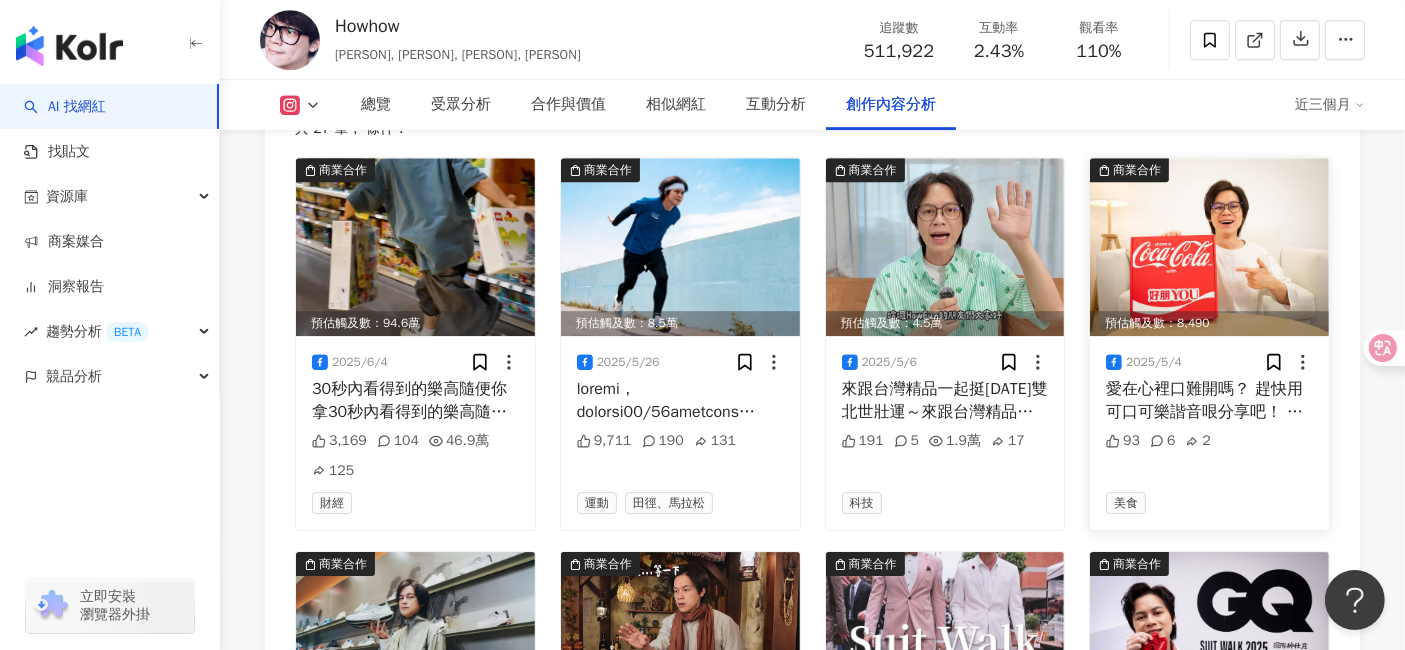 click at bounding box center (1209, 247) 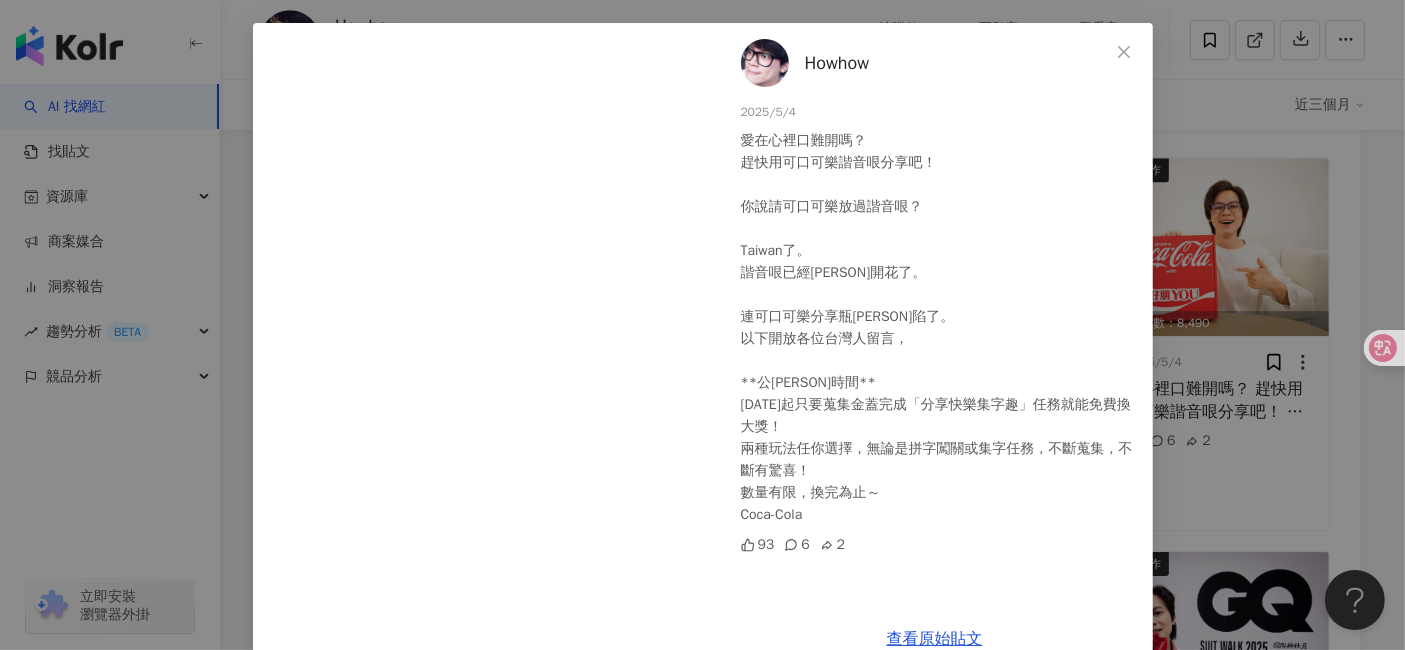 scroll, scrollTop: 111, scrollLeft: 0, axis: vertical 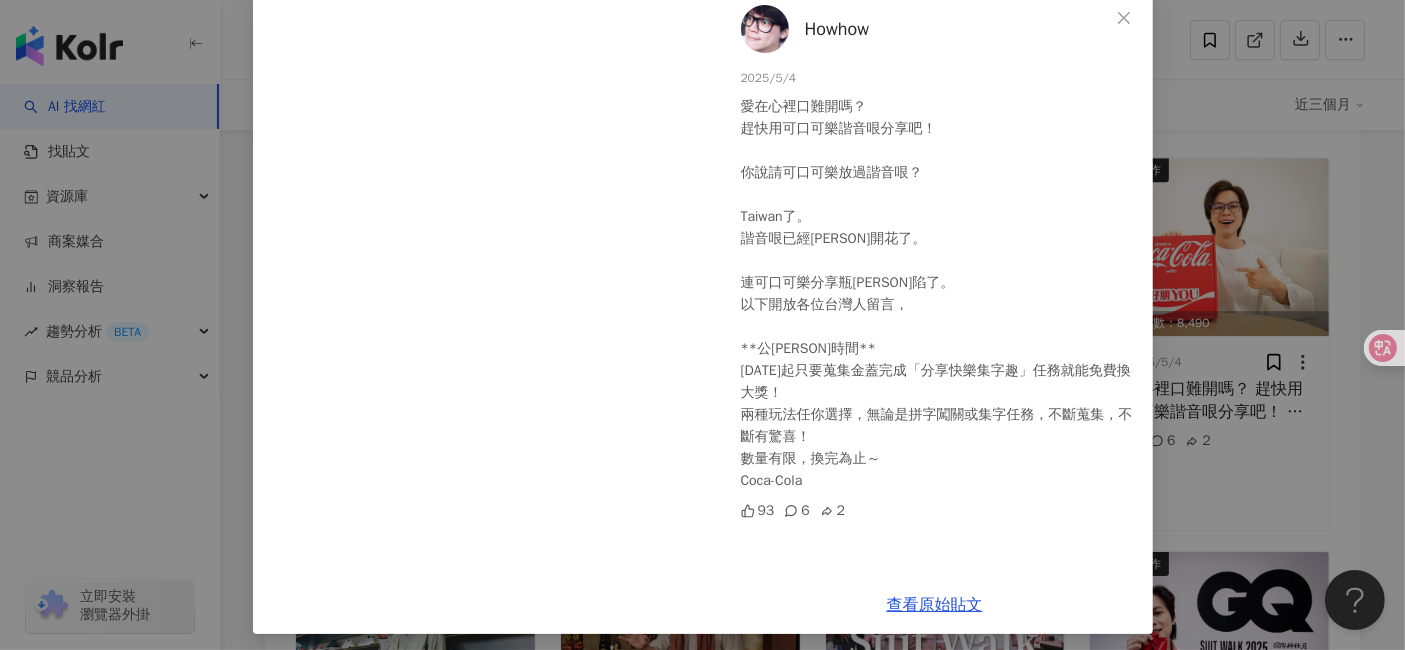 click at bounding box center (1124, 18) 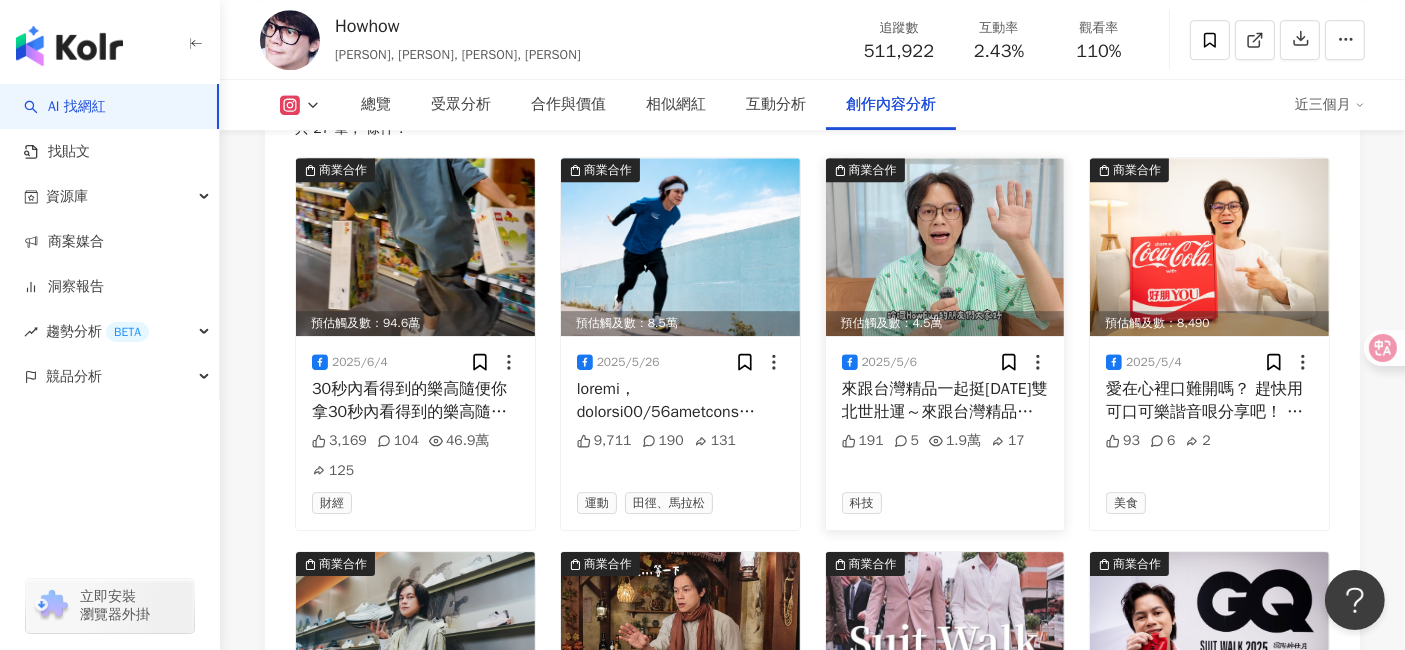 click at bounding box center [945, 247] 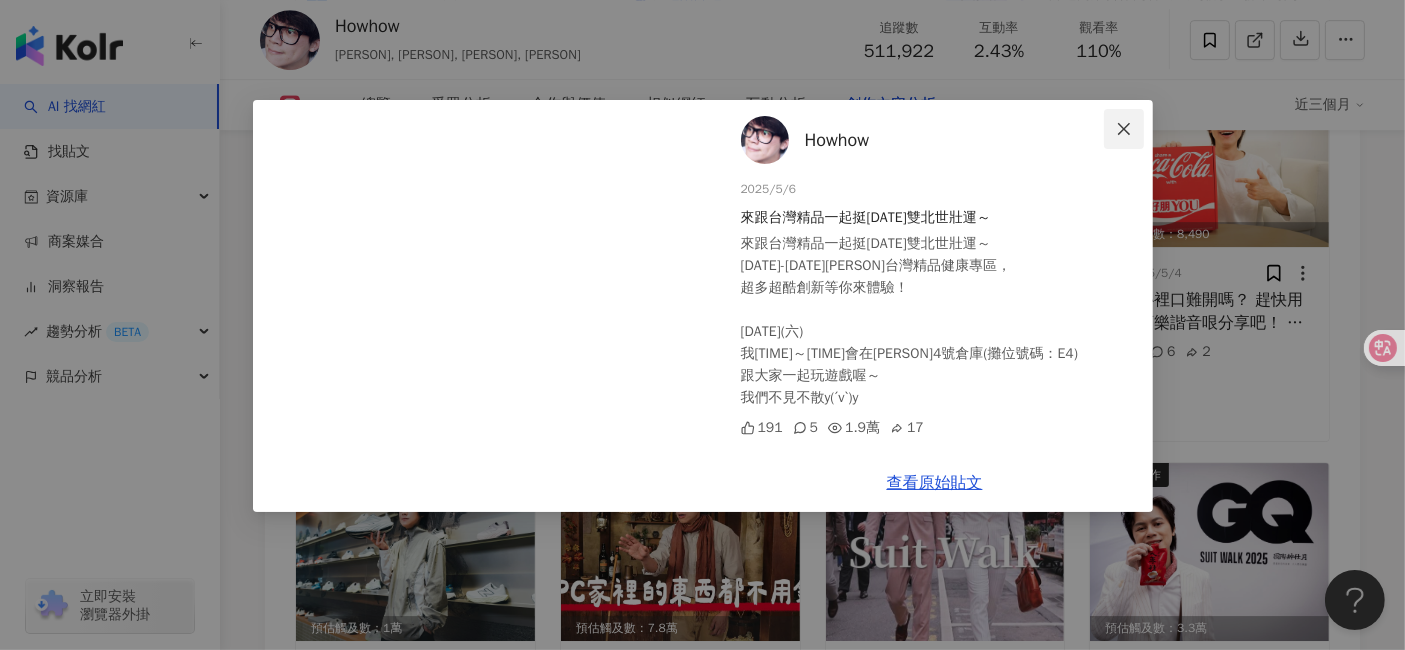 scroll, scrollTop: 6350, scrollLeft: 0, axis: vertical 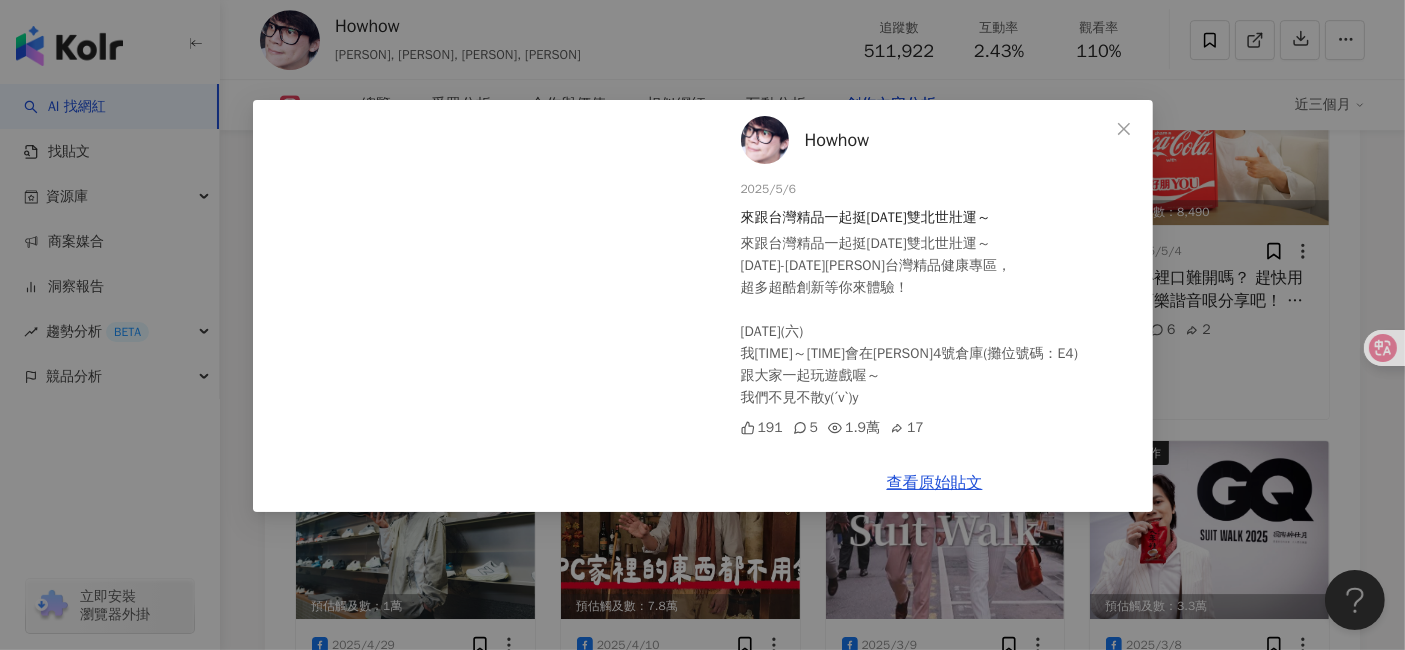 click at bounding box center (1124, 129) 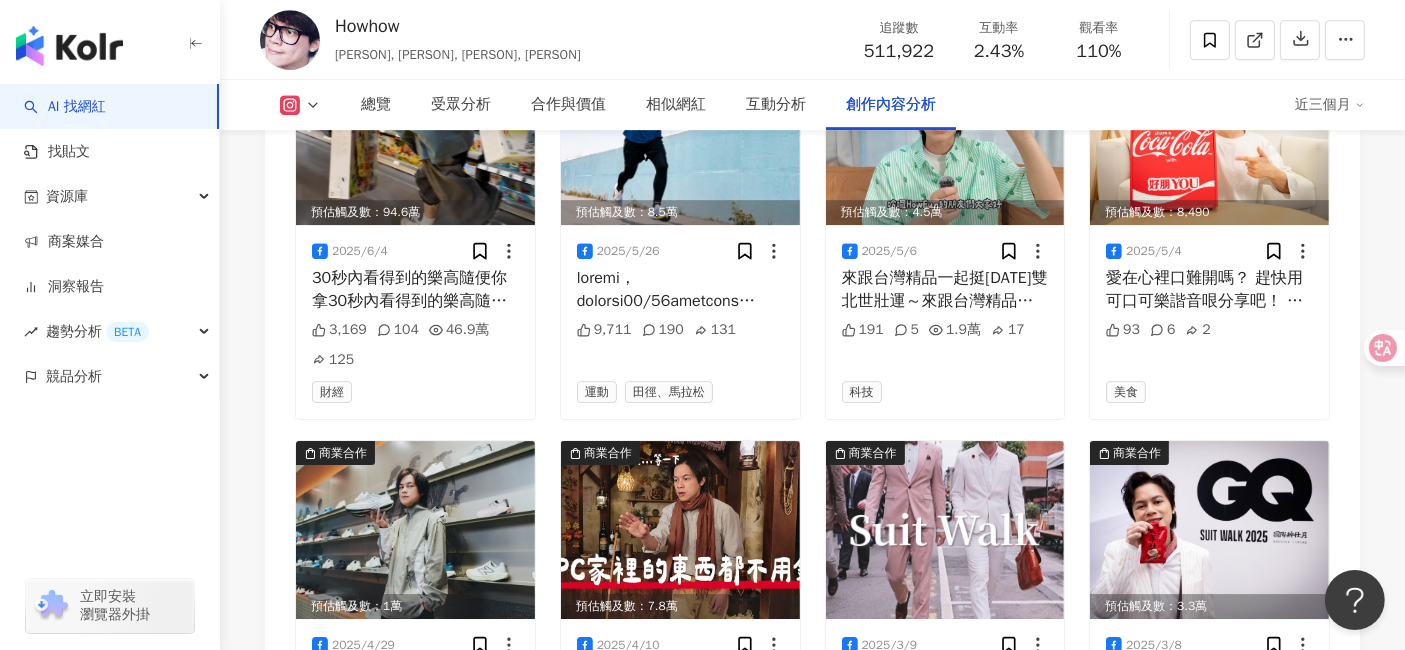 click 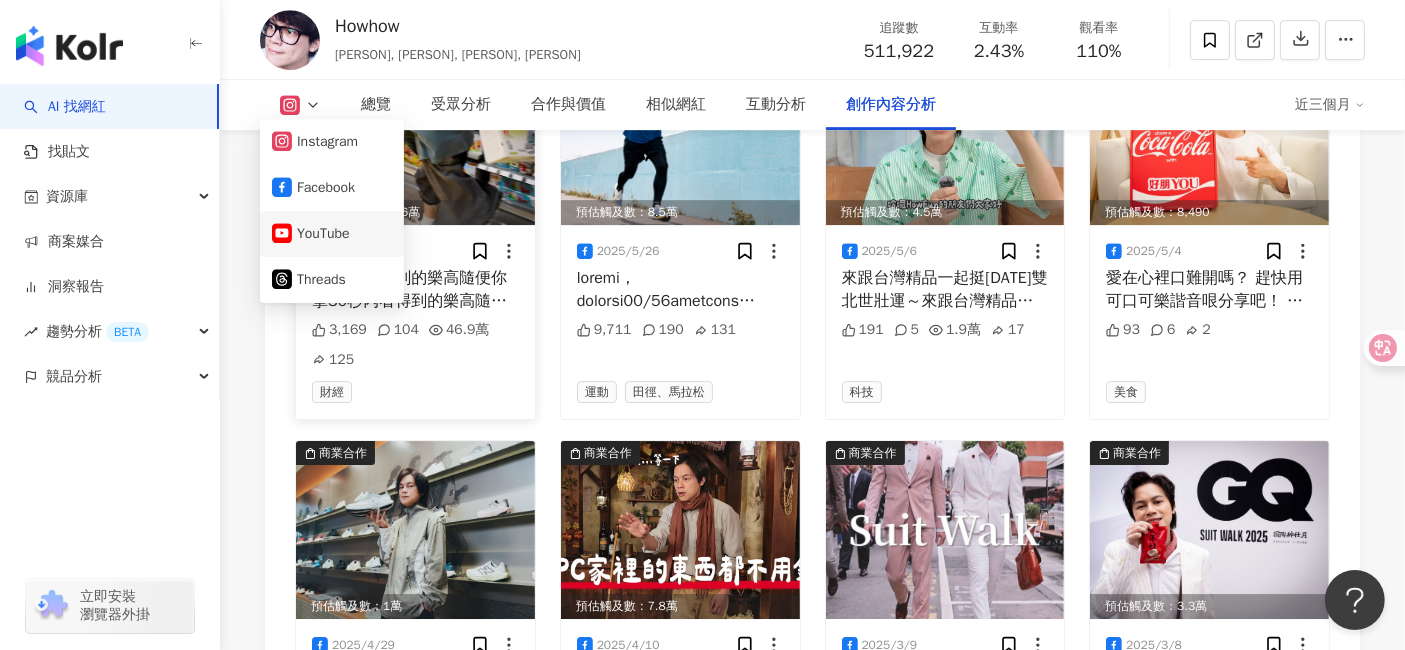 click on "YouTube" at bounding box center (332, 234) 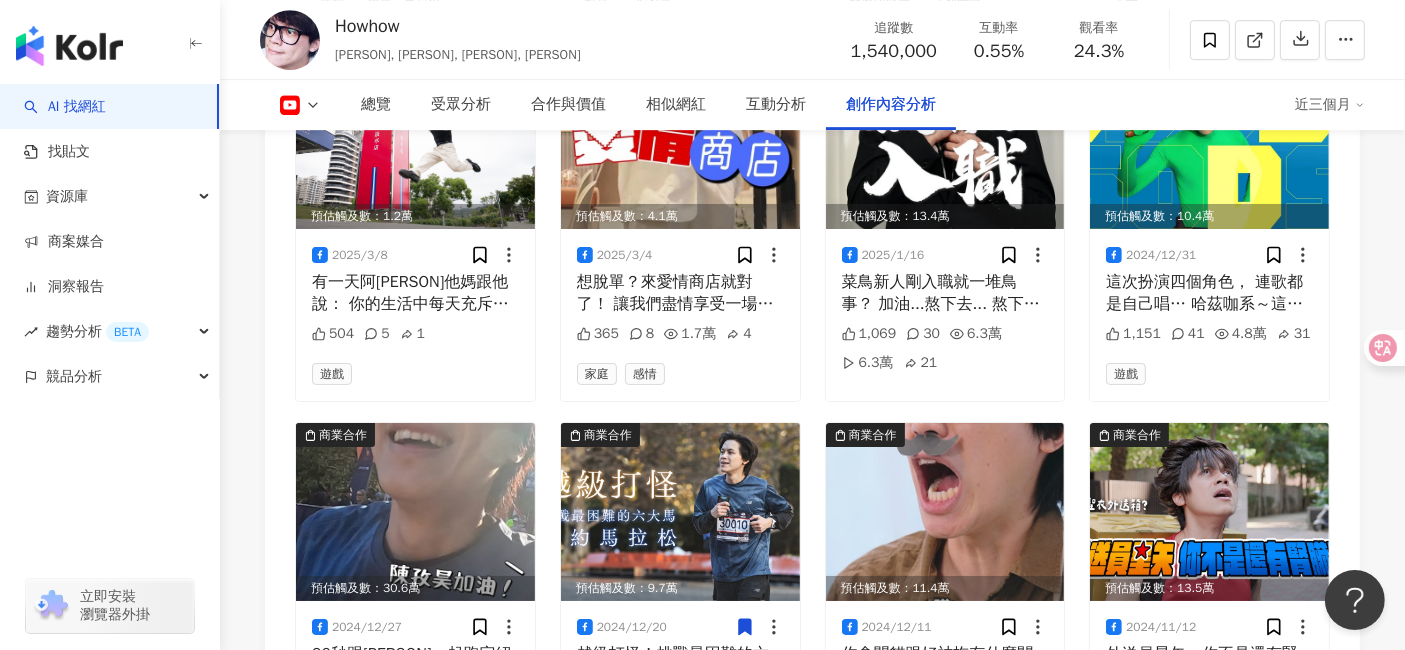 scroll, scrollTop: 5455, scrollLeft: 0, axis: vertical 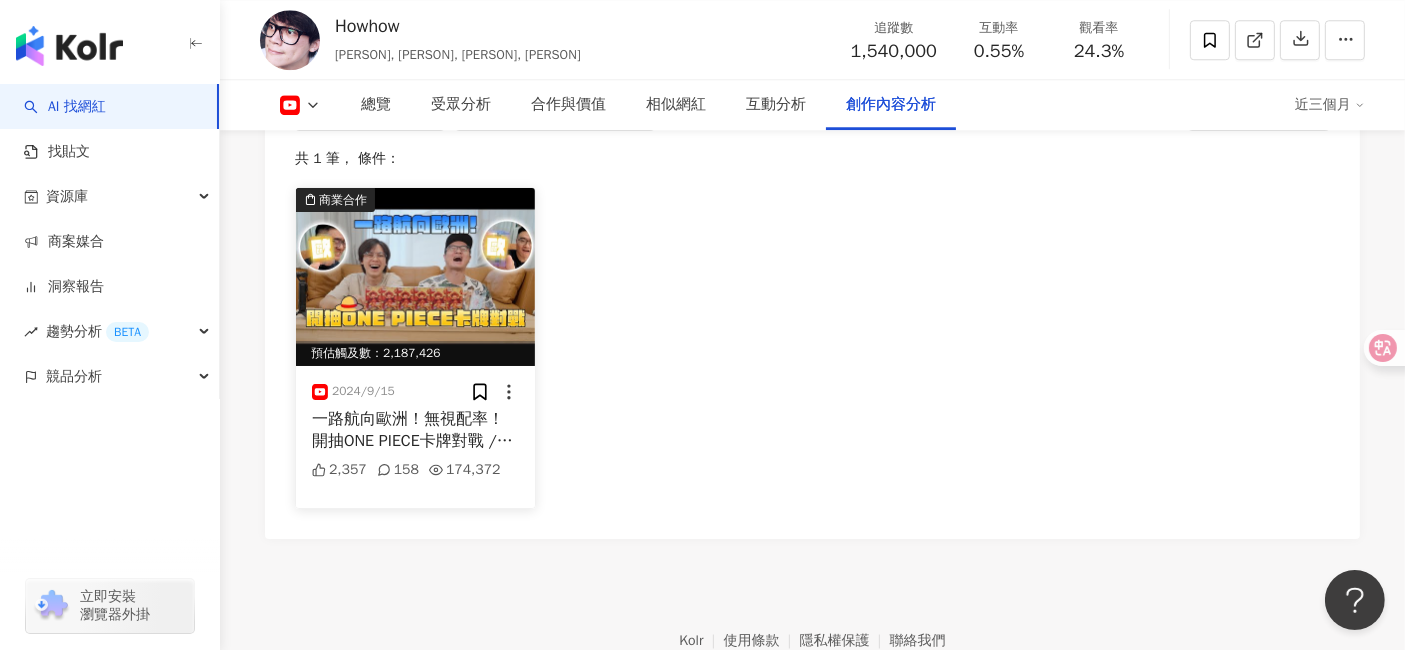 click on "預估觸及數：2,187,426" at bounding box center (415, 353) 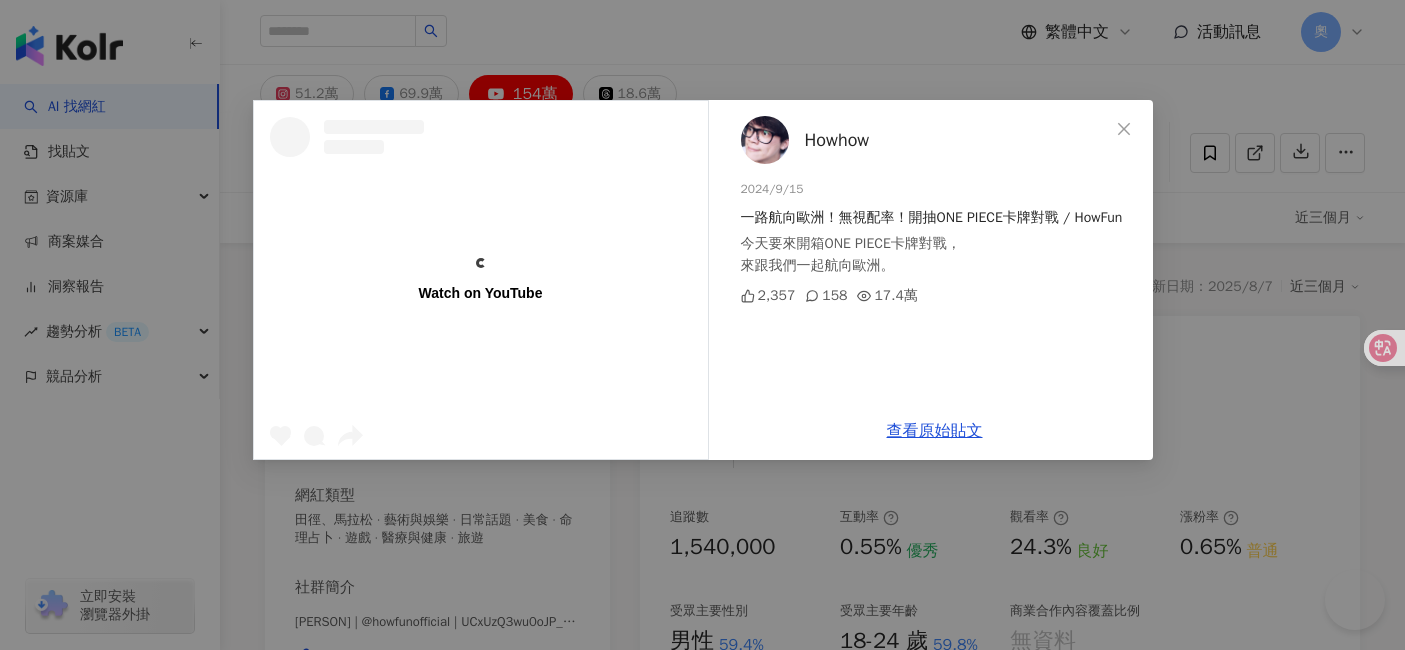 scroll, scrollTop: 5455, scrollLeft: 0, axis: vertical 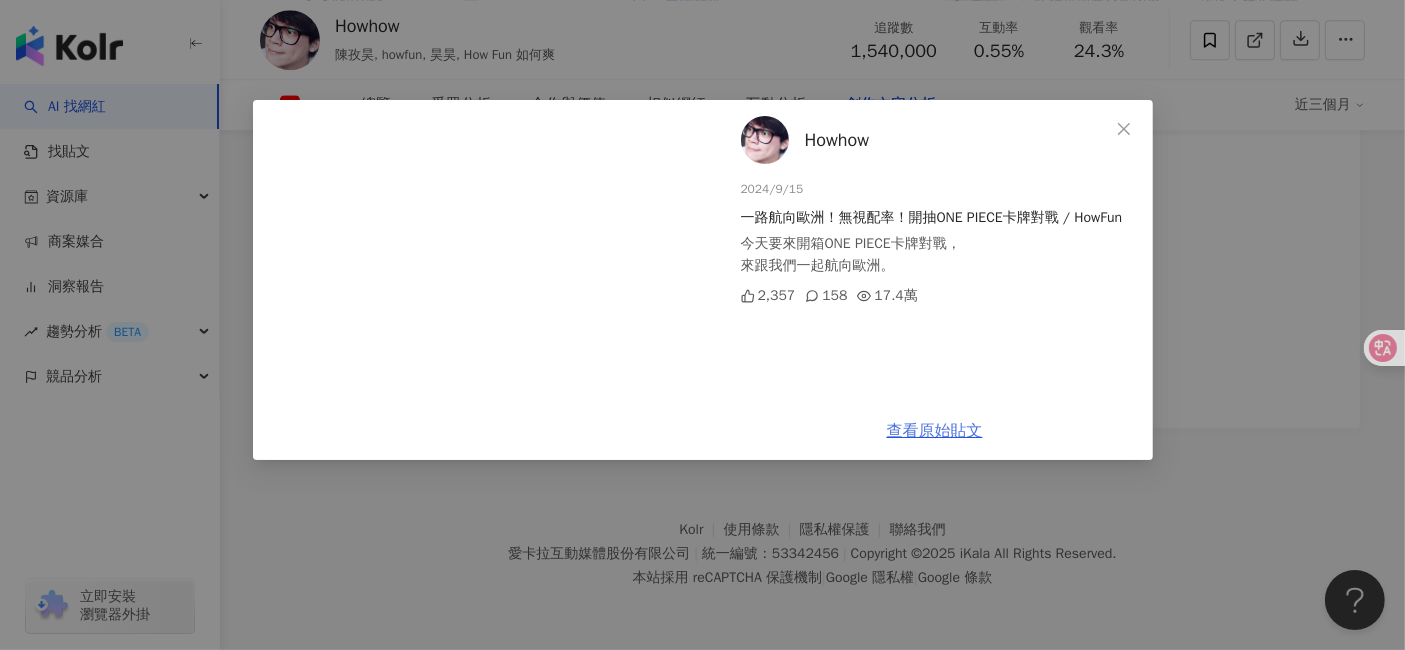 click on "查看原始貼文" at bounding box center [935, 431] 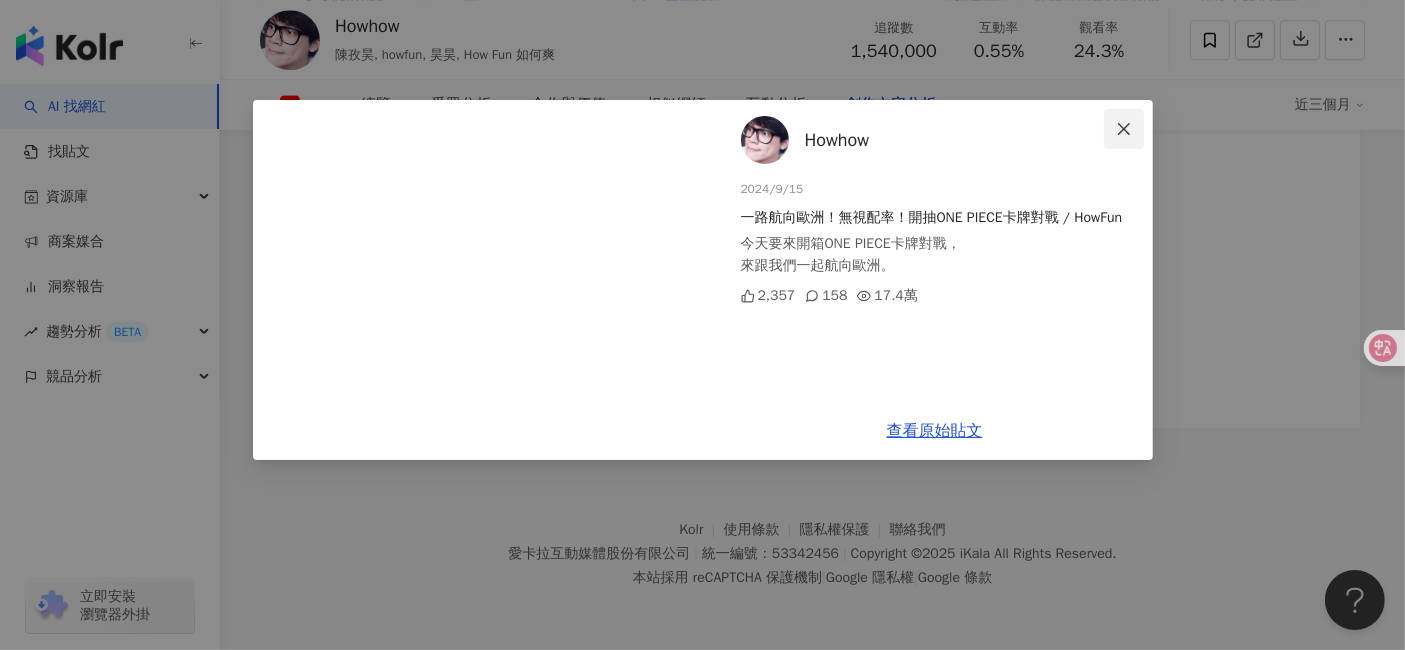 click 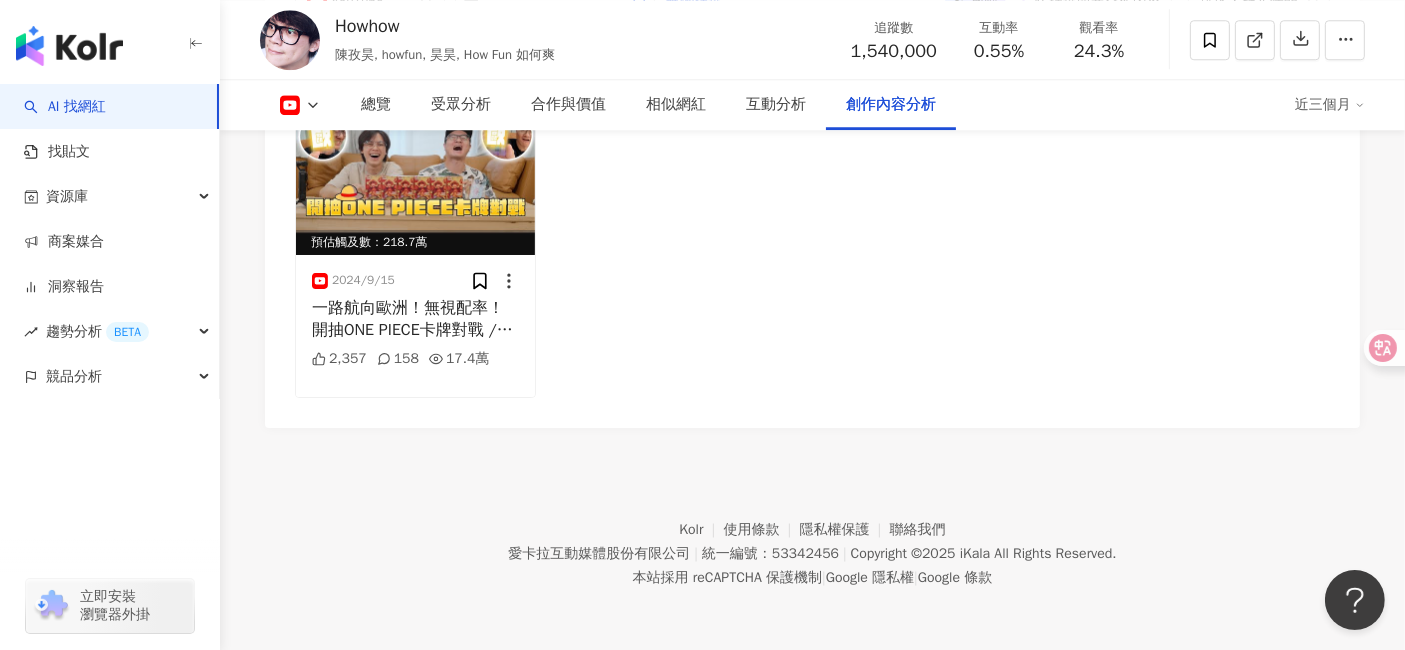 click at bounding box center (300, 105) 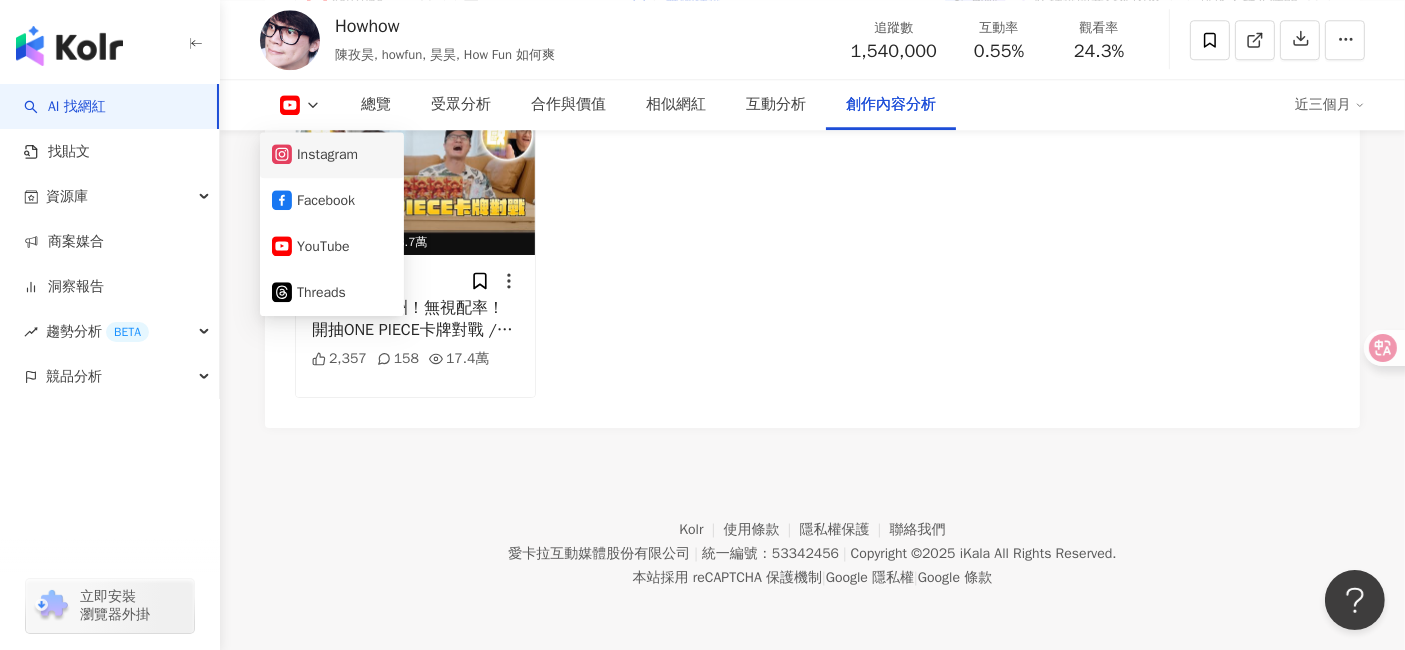 click on "Instagram" at bounding box center [332, 155] 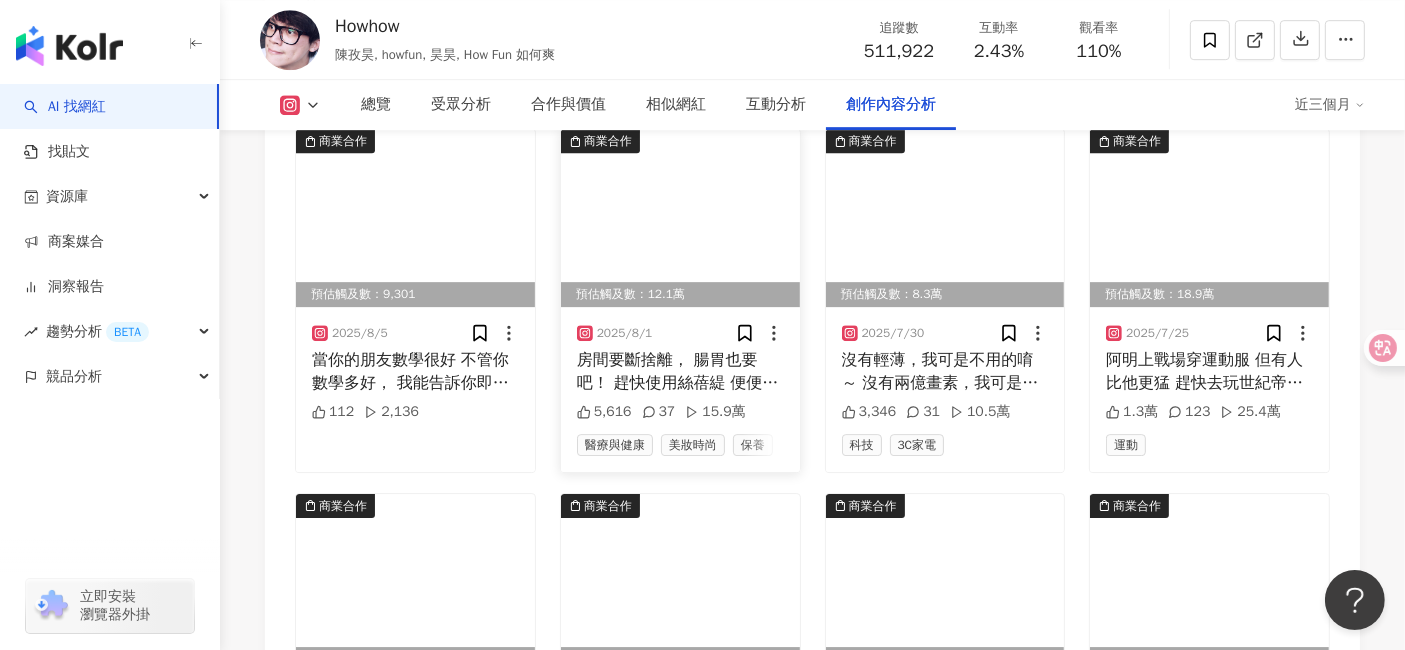 scroll, scrollTop: 6140, scrollLeft: 0, axis: vertical 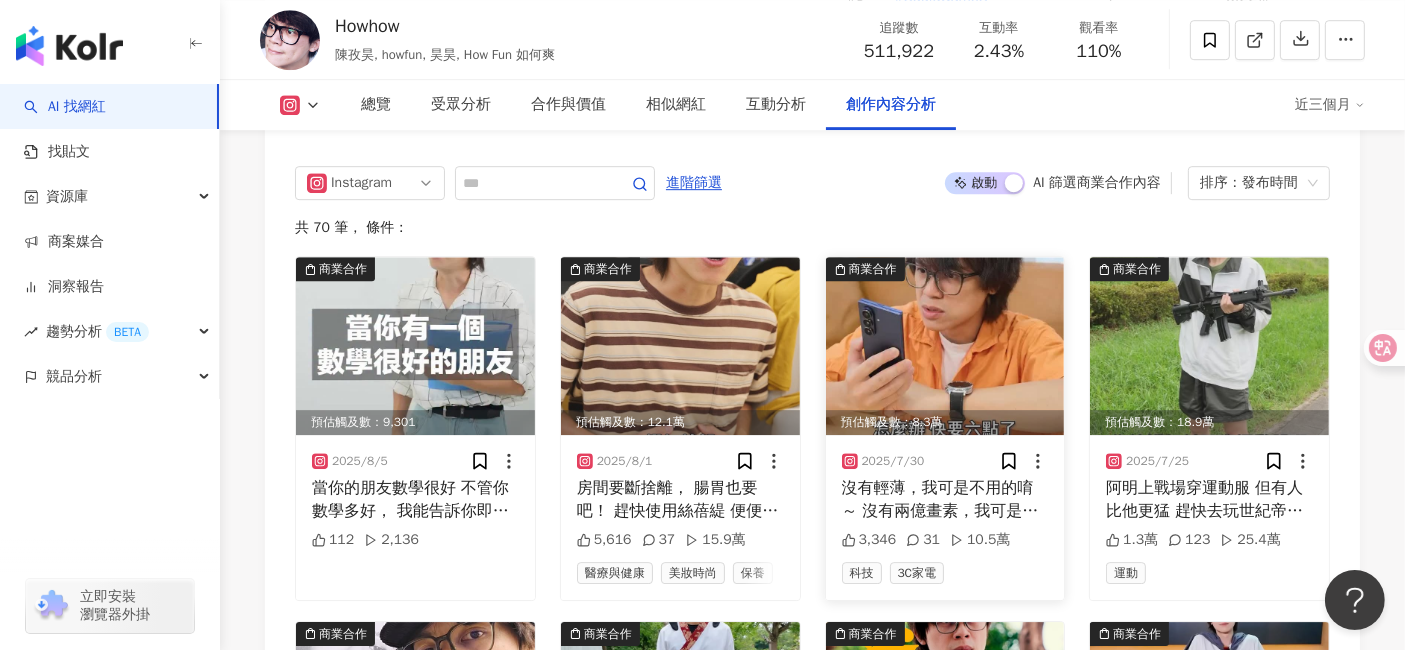 click at bounding box center [945, 346] 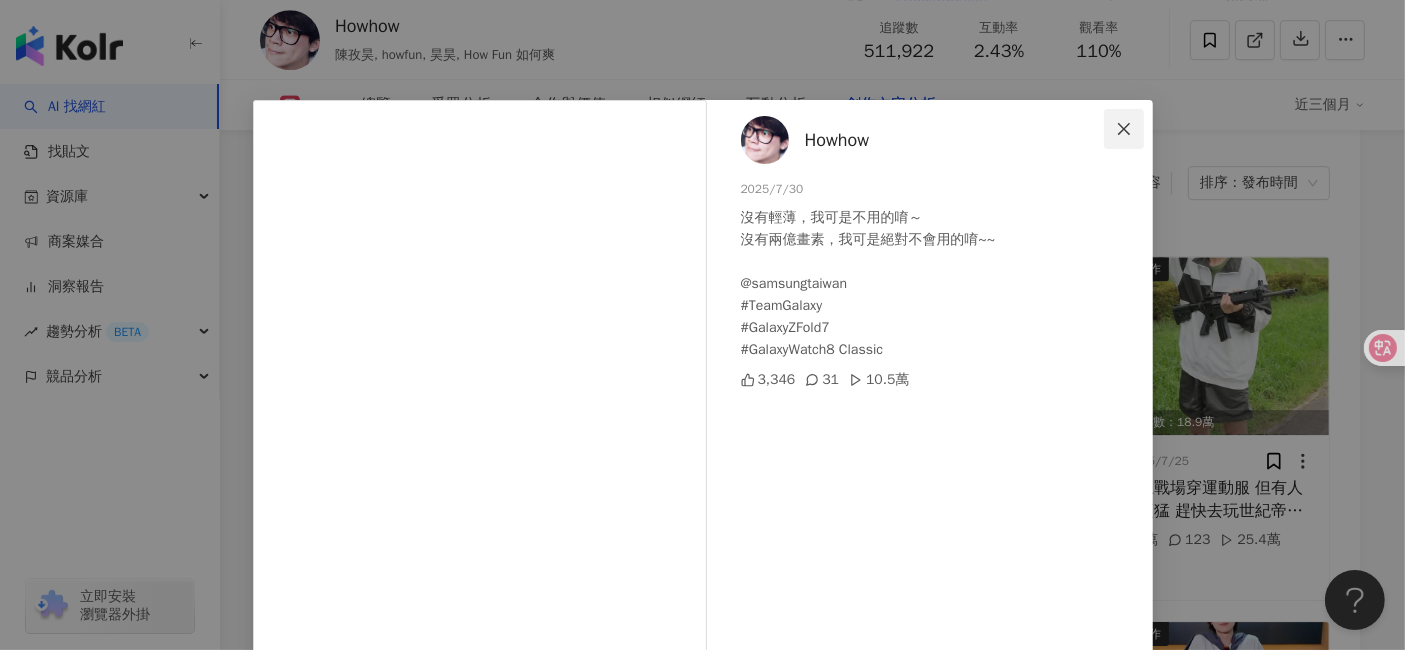 click 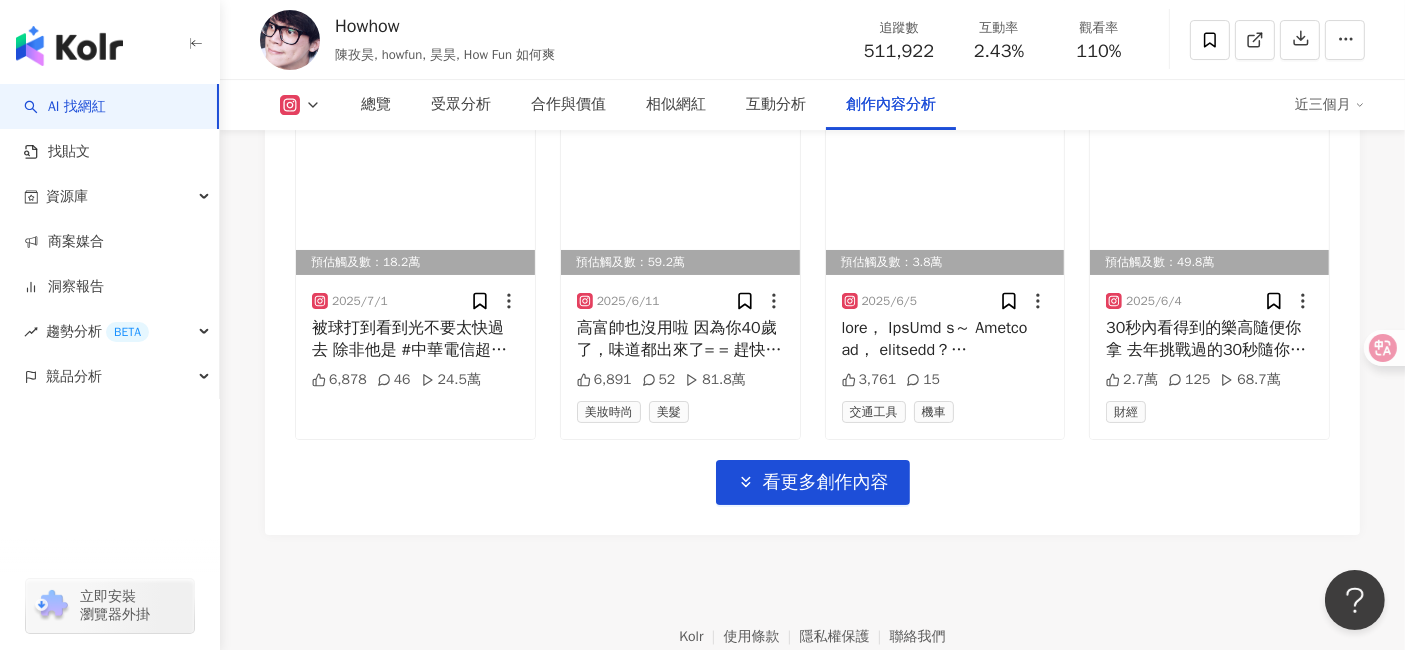 scroll, scrollTop: 6918, scrollLeft: 0, axis: vertical 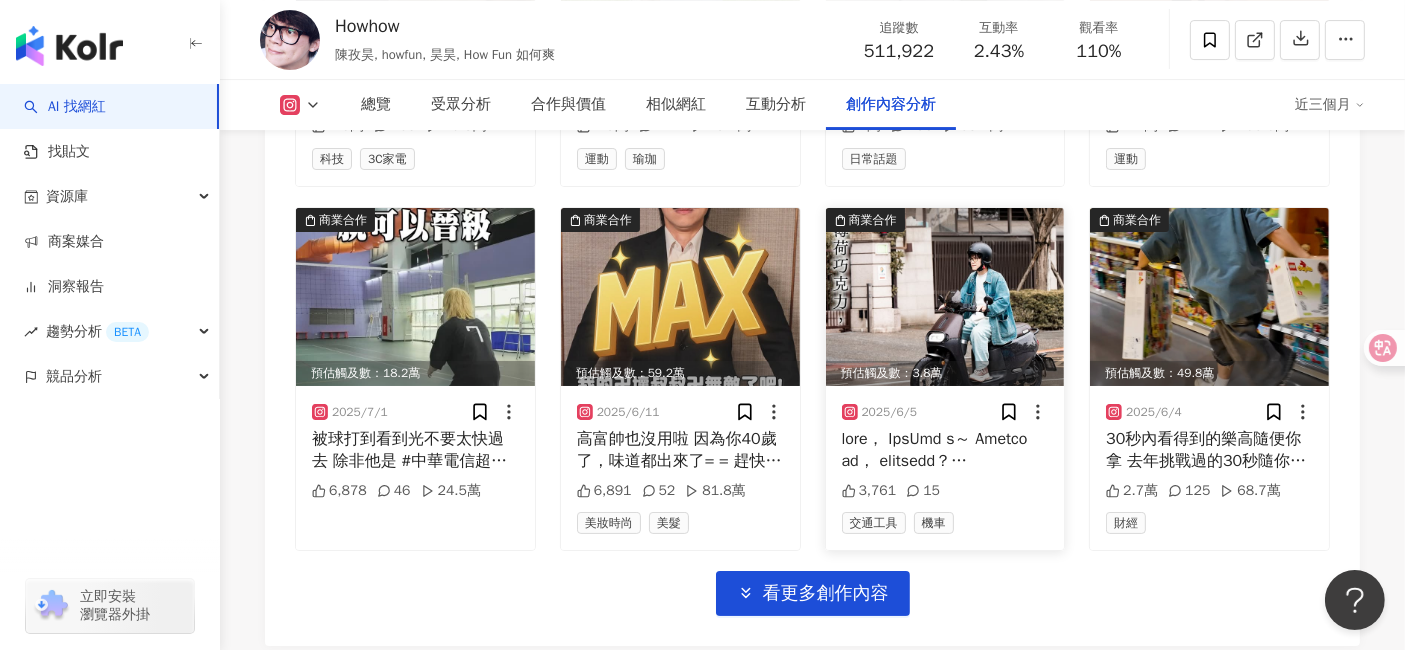 click at bounding box center (945, 297) 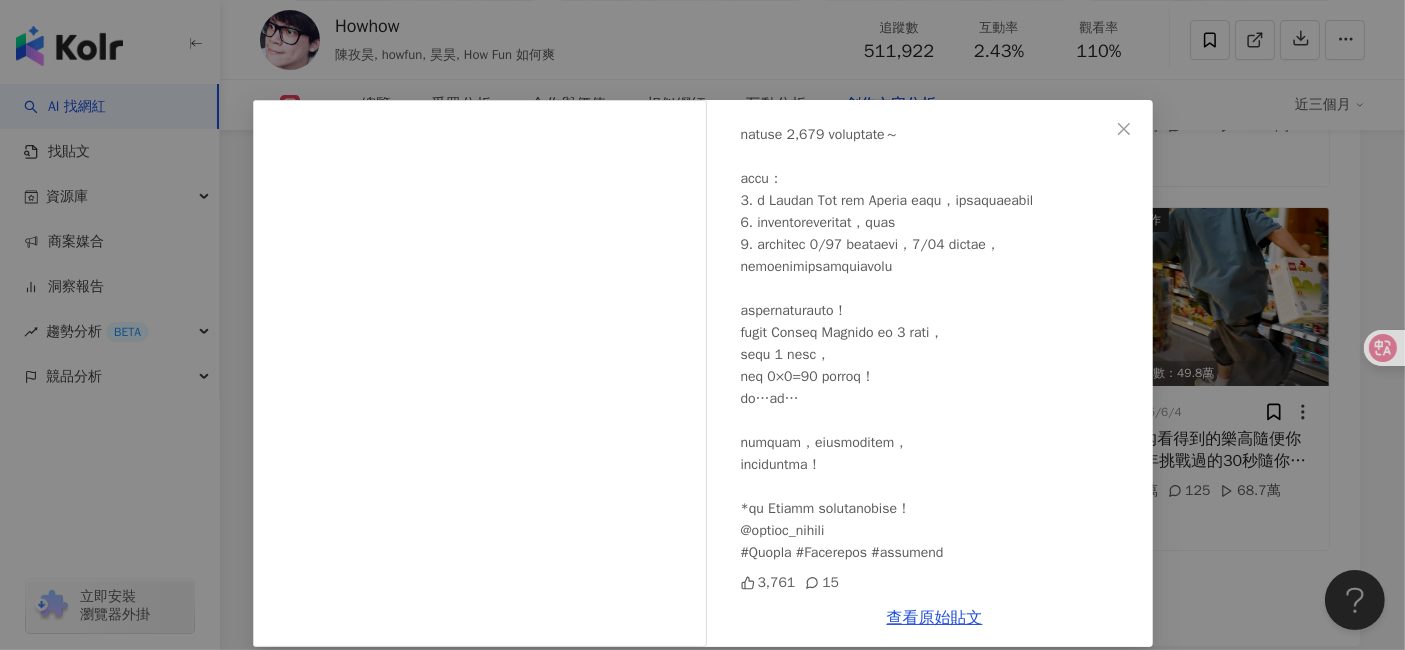 scroll, scrollTop: 769, scrollLeft: 0, axis: vertical 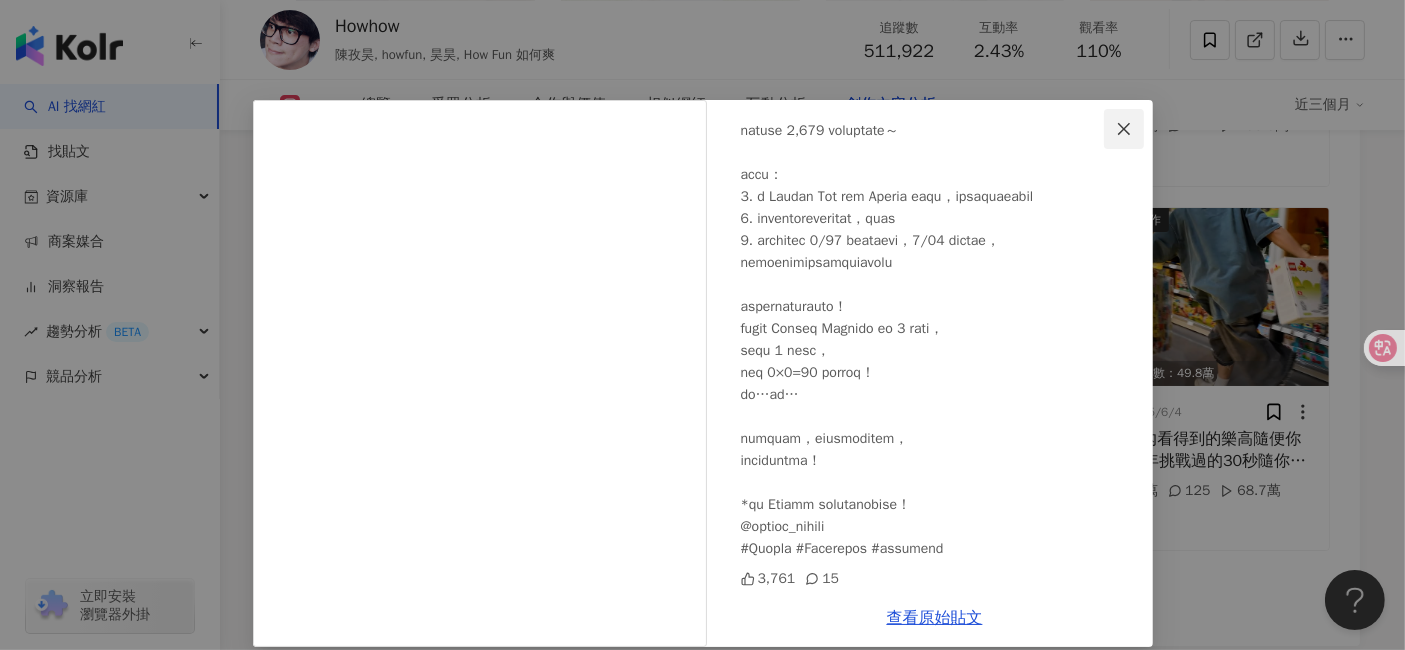 click 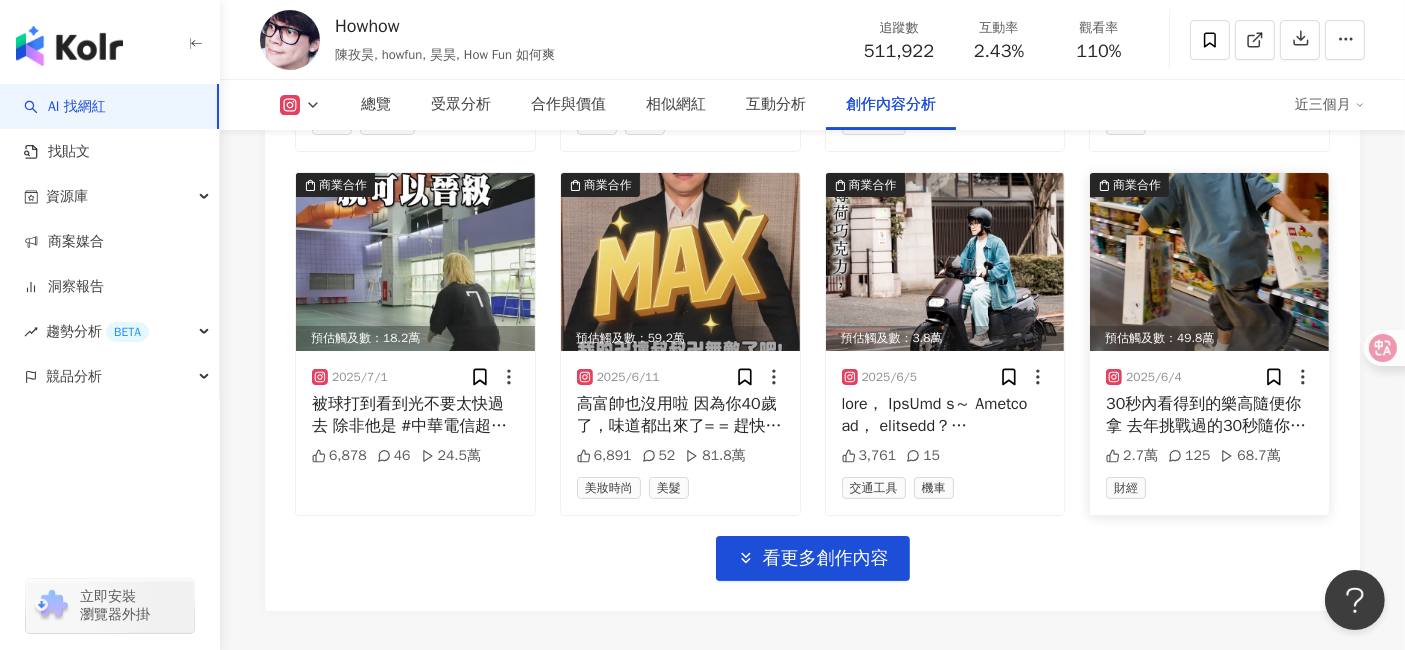 scroll, scrollTop: 6918, scrollLeft: 0, axis: vertical 